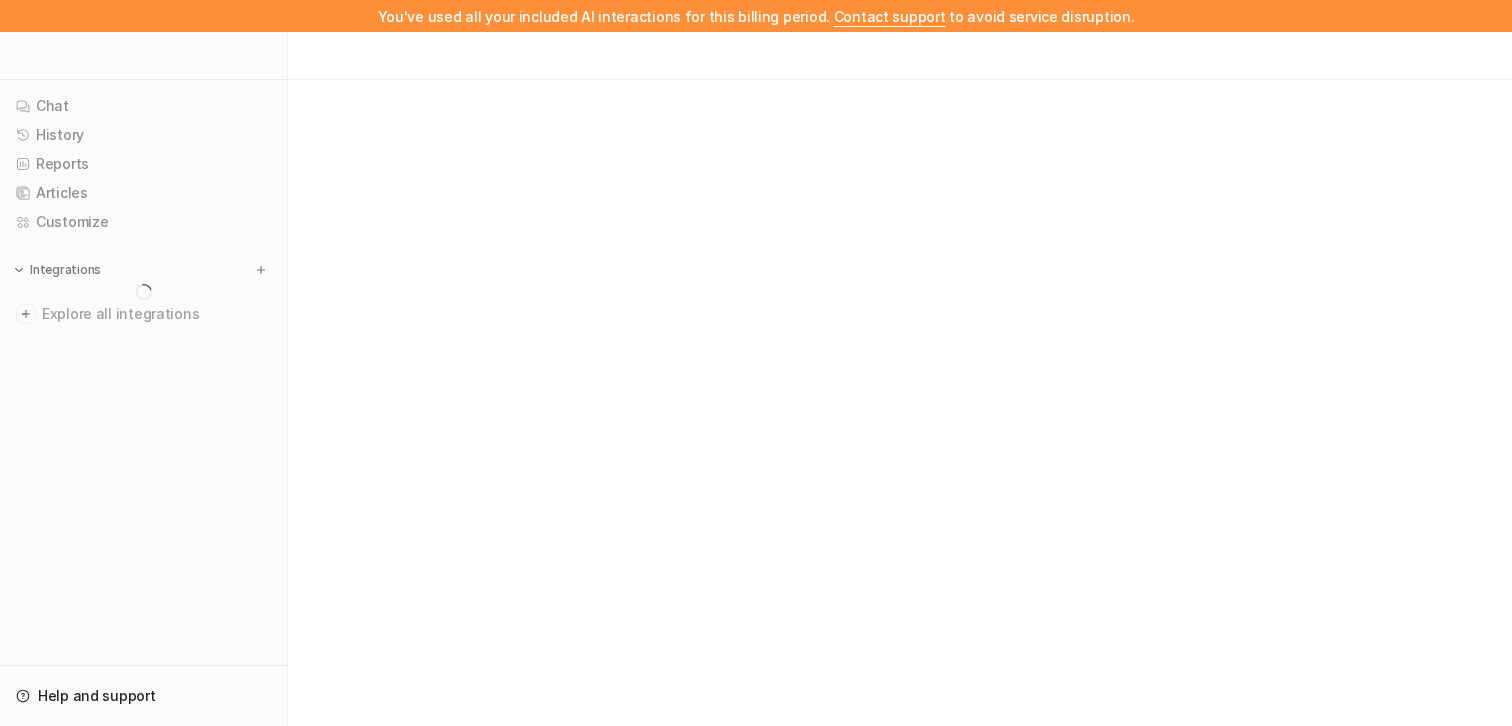 scroll, scrollTop: 0, scrollLeft: 0, axis: both 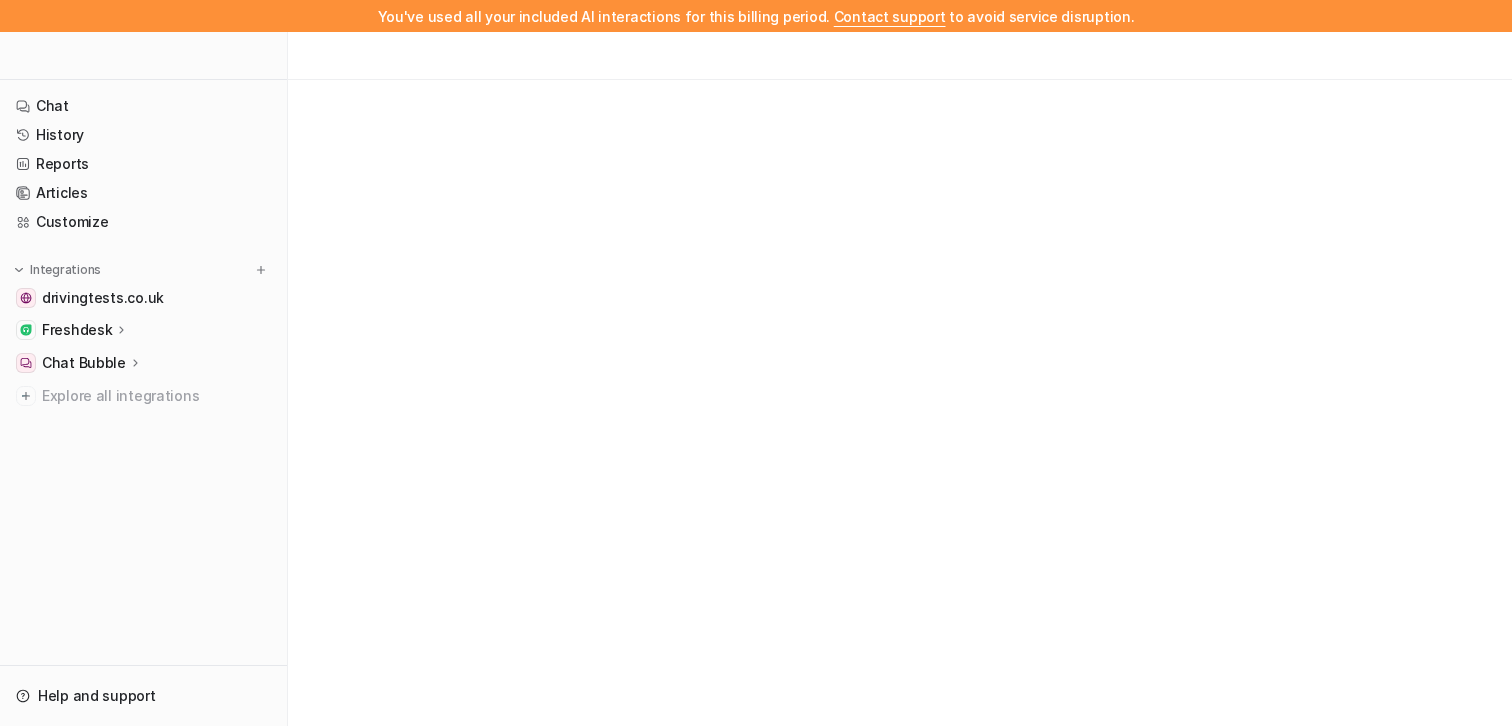 click on "Freshdesk" at bounding box center (77, 330) 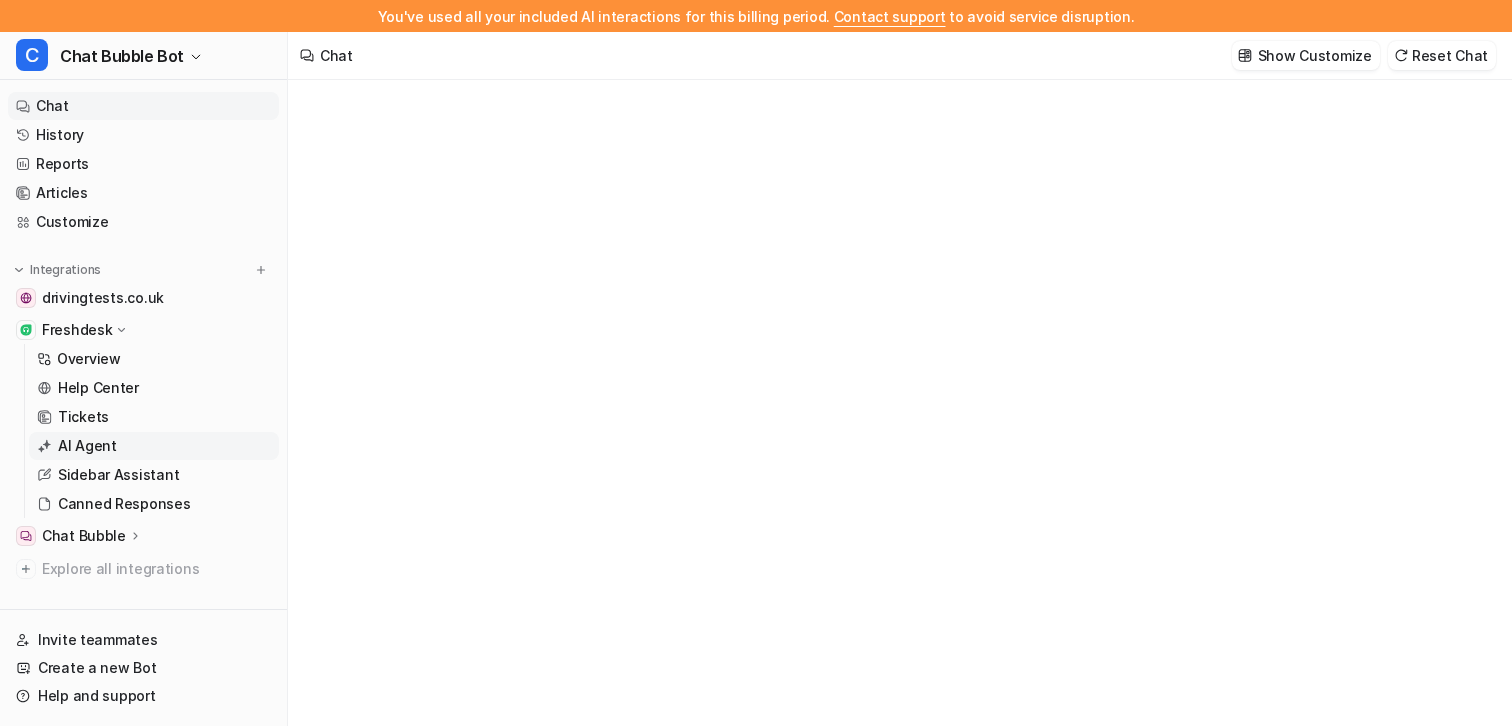 click on "AI Agent" at bounding box center [87, 446] 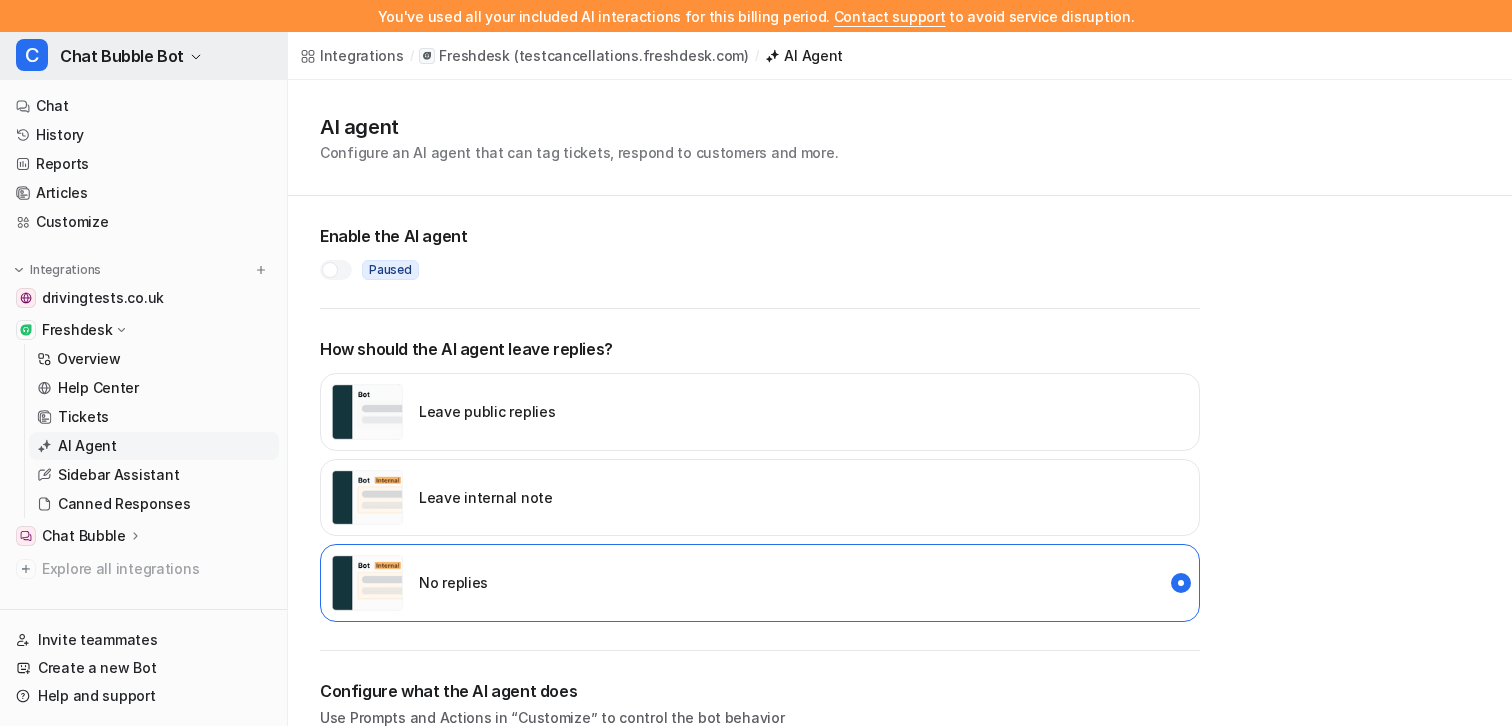 click on "Chat Bubble Bot" at bounding box center [122, 56] 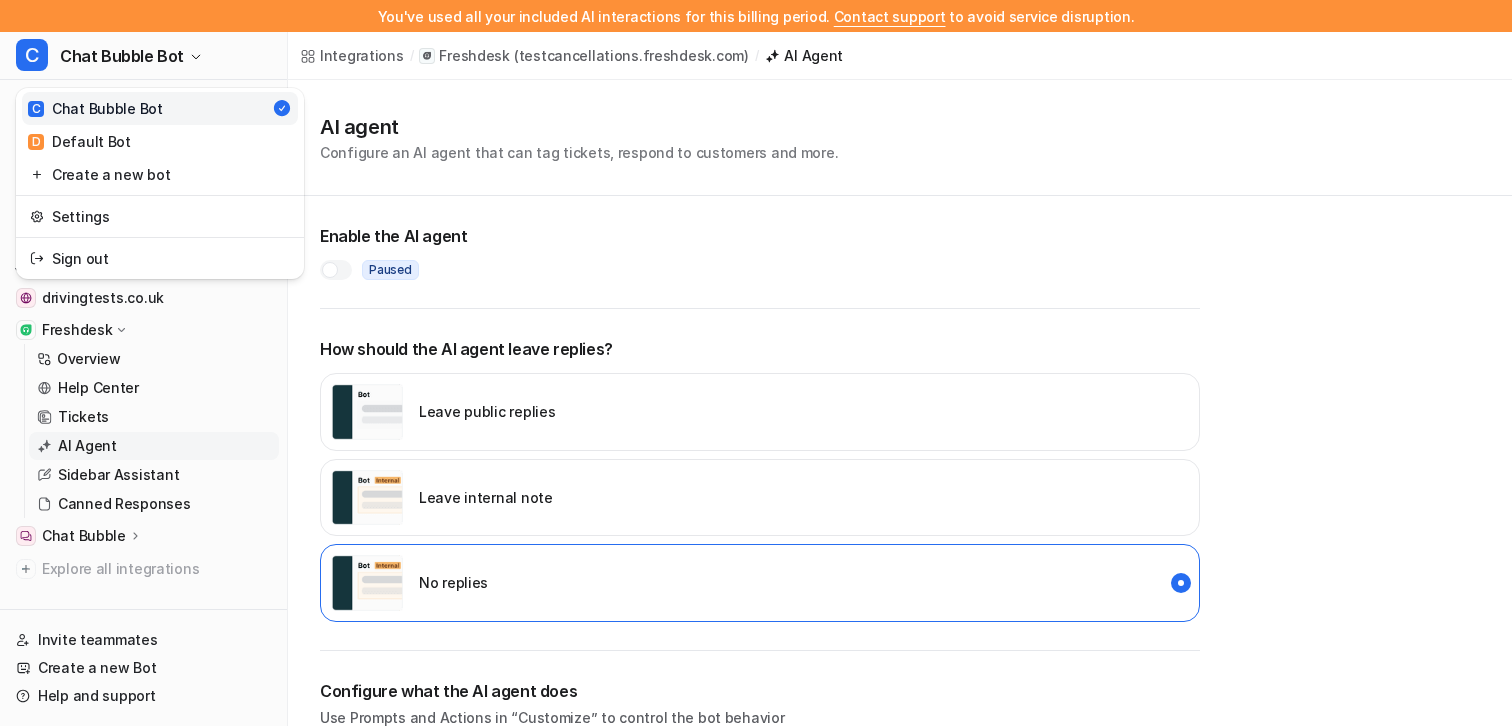 click on "You've used all your included AI interactions for this billing period.   Contact support   to avoid service disruption. C Chat Bubble Bot C   Chat Bubble Bot D   Default Bot Create a new bot Settings Sign out Chat History Reports Articles Customize Integrations drivingtests.co.uk Freshdesk Overview Help Center Tickets AI Agent Sidebar Assistant Canned Responses Chat Bubble Overview Configuration Code snippet Explore all integrations Invite teammates Create a new Bot Help and support Help Chat with us We’re a small team, but make it a priority to chat with every single customer. Watch a 5 min demo A quick walkthrough our app and everything you can do with it. Visit Help Center Read through our docs - or AI chat. Integrations / Freshdesk ( testcancellations.freshdesk.com ) / AI Agent AI agent Configure an AI agent that can tag tickets, respond to customers and more. Enable the AI agent Paused How should the AI agent leave replies? Leave public replies Leave internal note No replies Customize Saved" at bounding box center [756, 363] 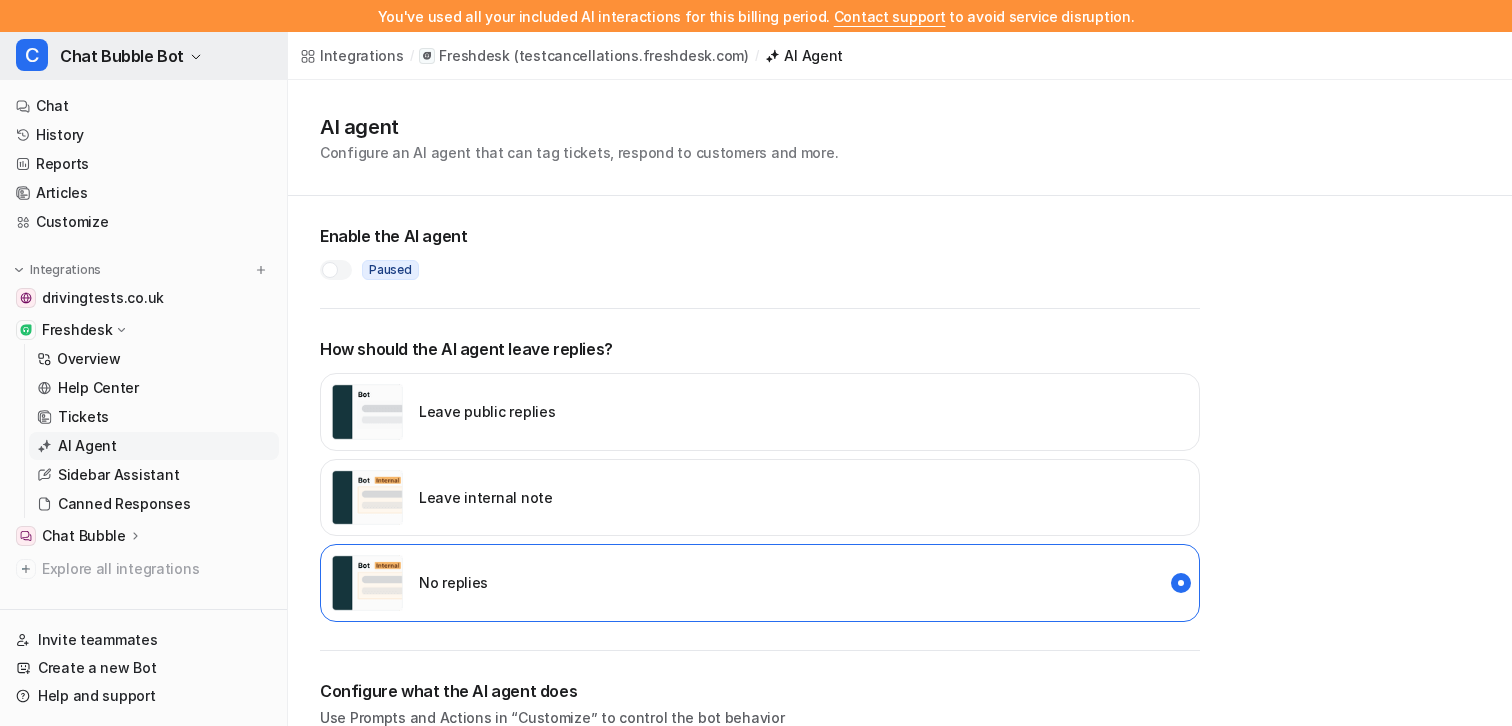 click on "Chat Bubble Bot" at bounding box center (122, 56) 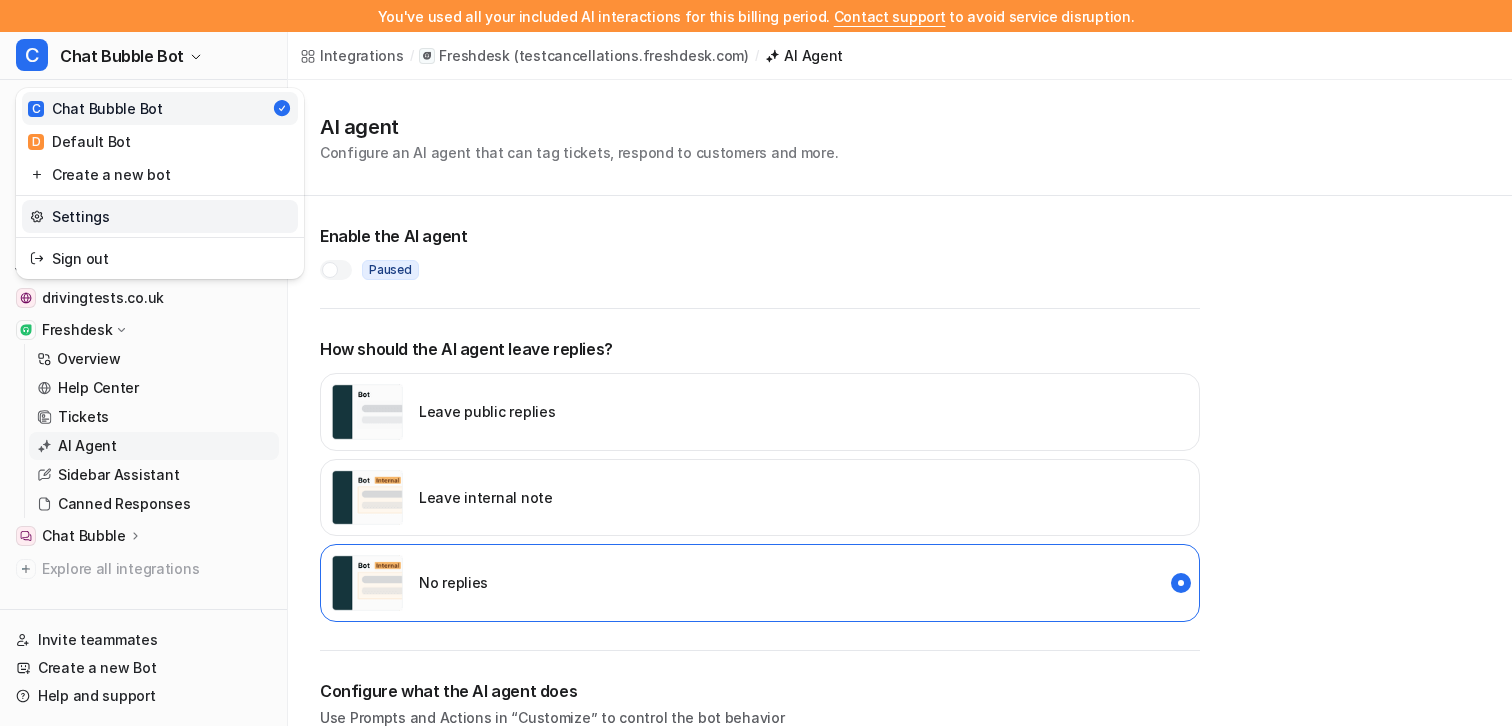 click on "Settings" at bounding box center (160, 216) 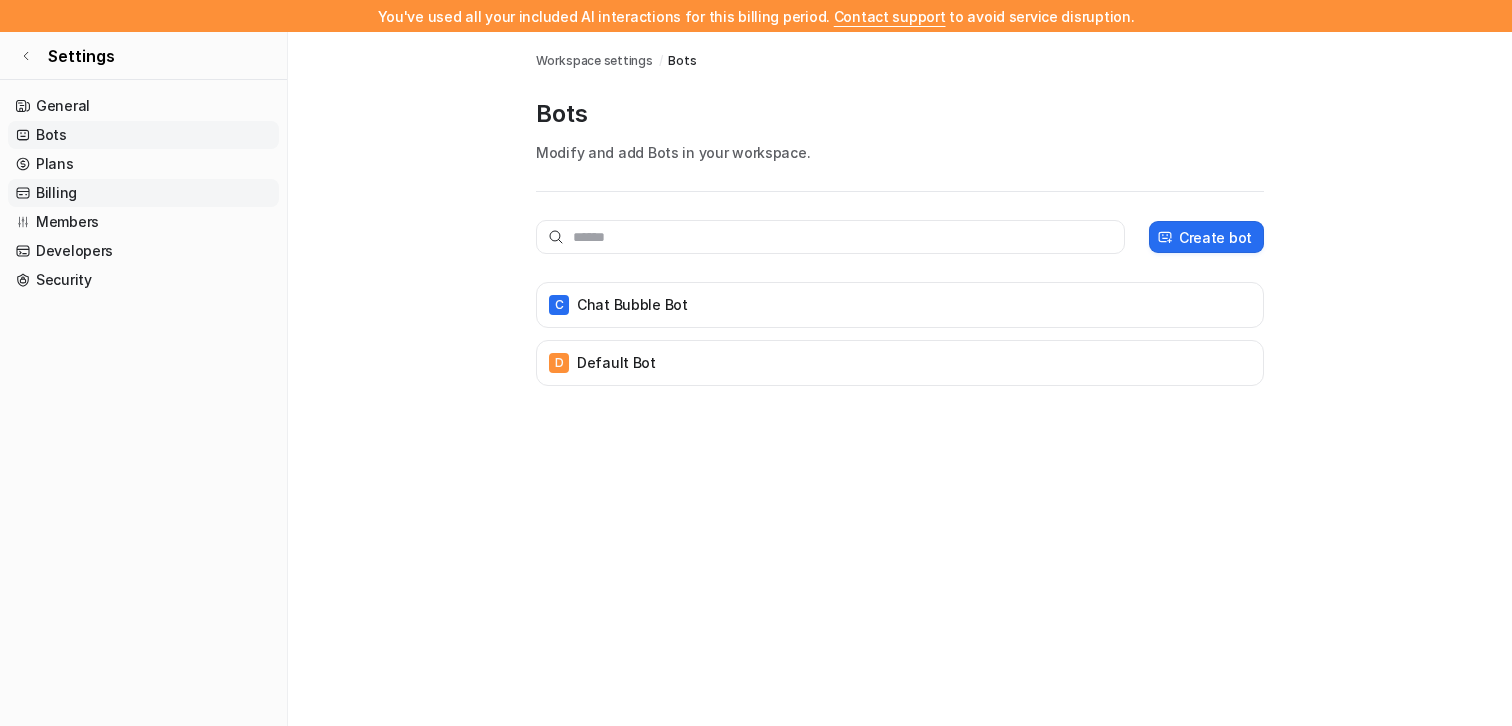 click on "Billing" at bounding box center [143, 193] 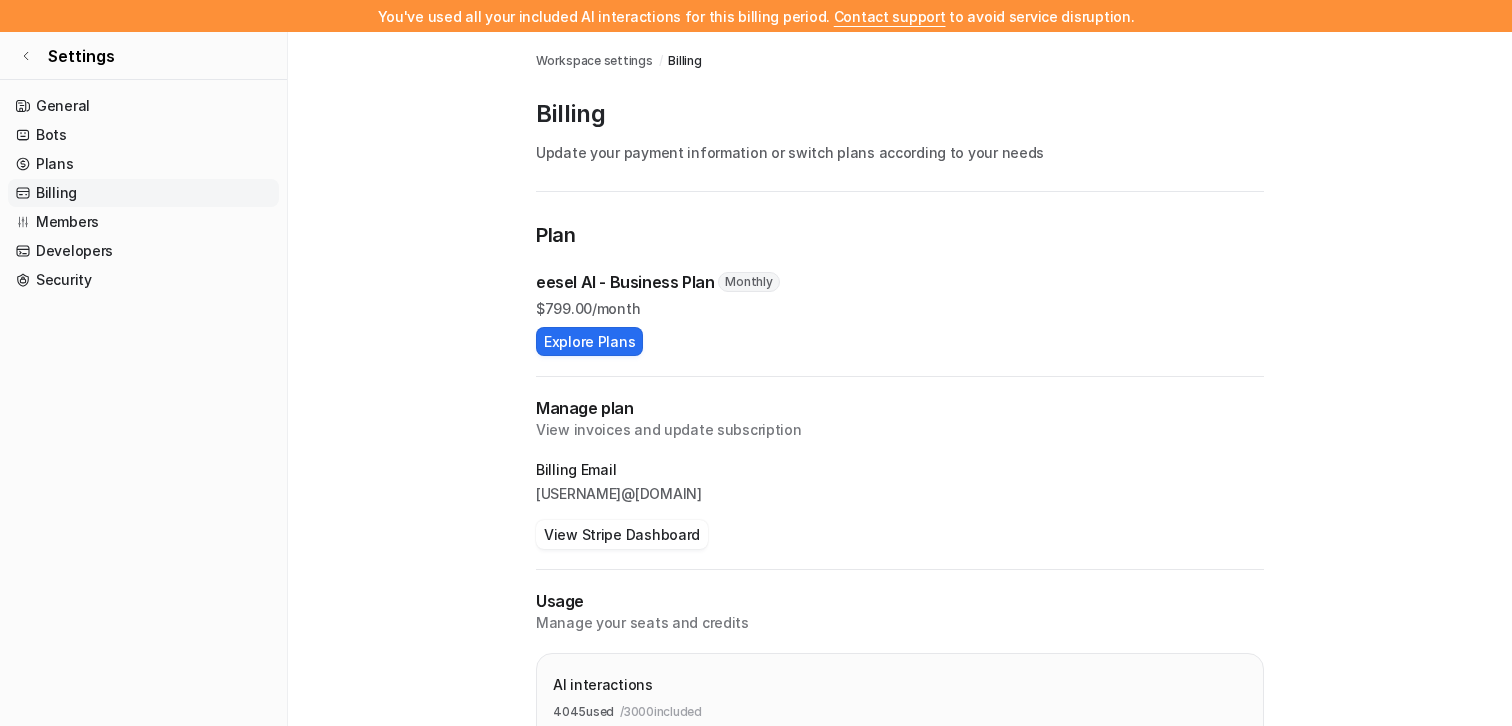scroll, scrollTop: 230, scrollLeft: 0, axis: vertical 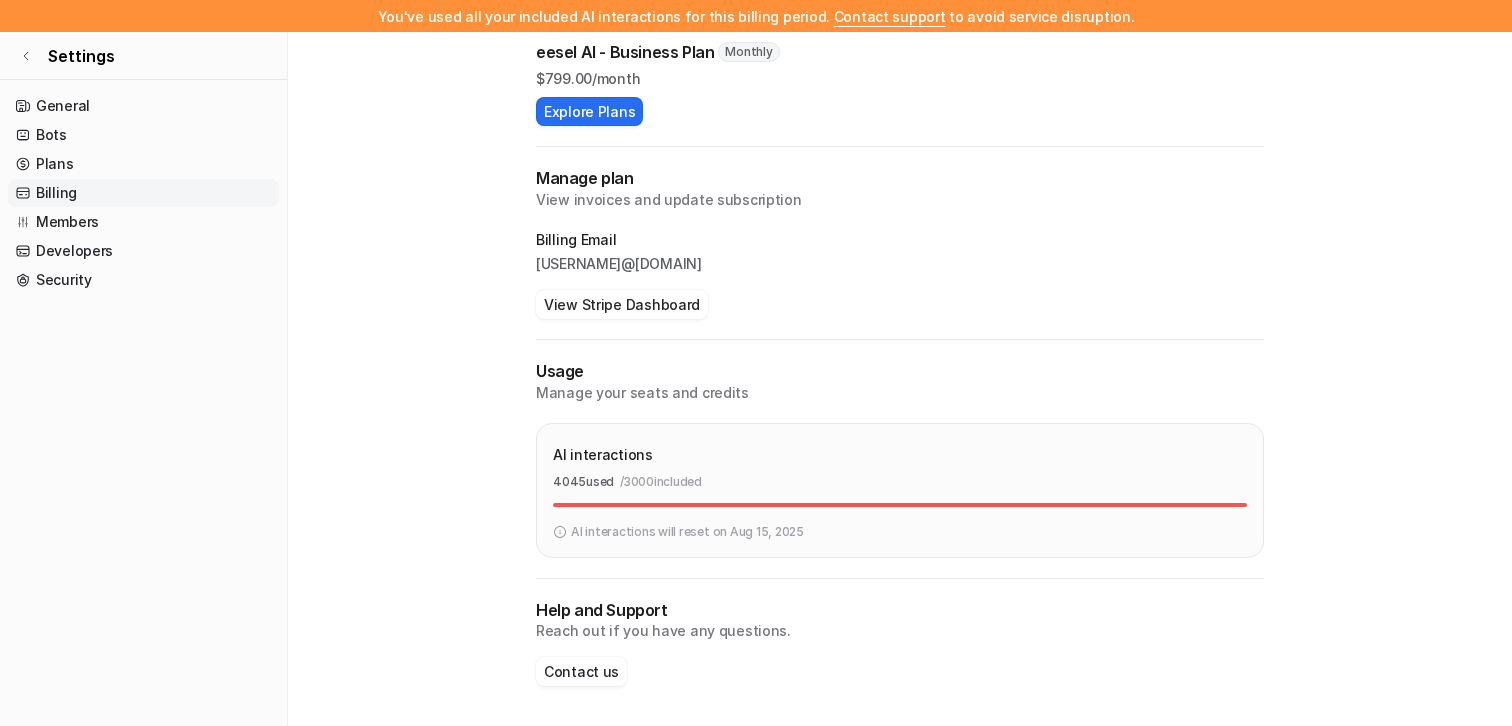 click on "You've used all your included AI interactions for this billing period.   Contact support   to avoid service disruption." at bounding box center [756, 16] 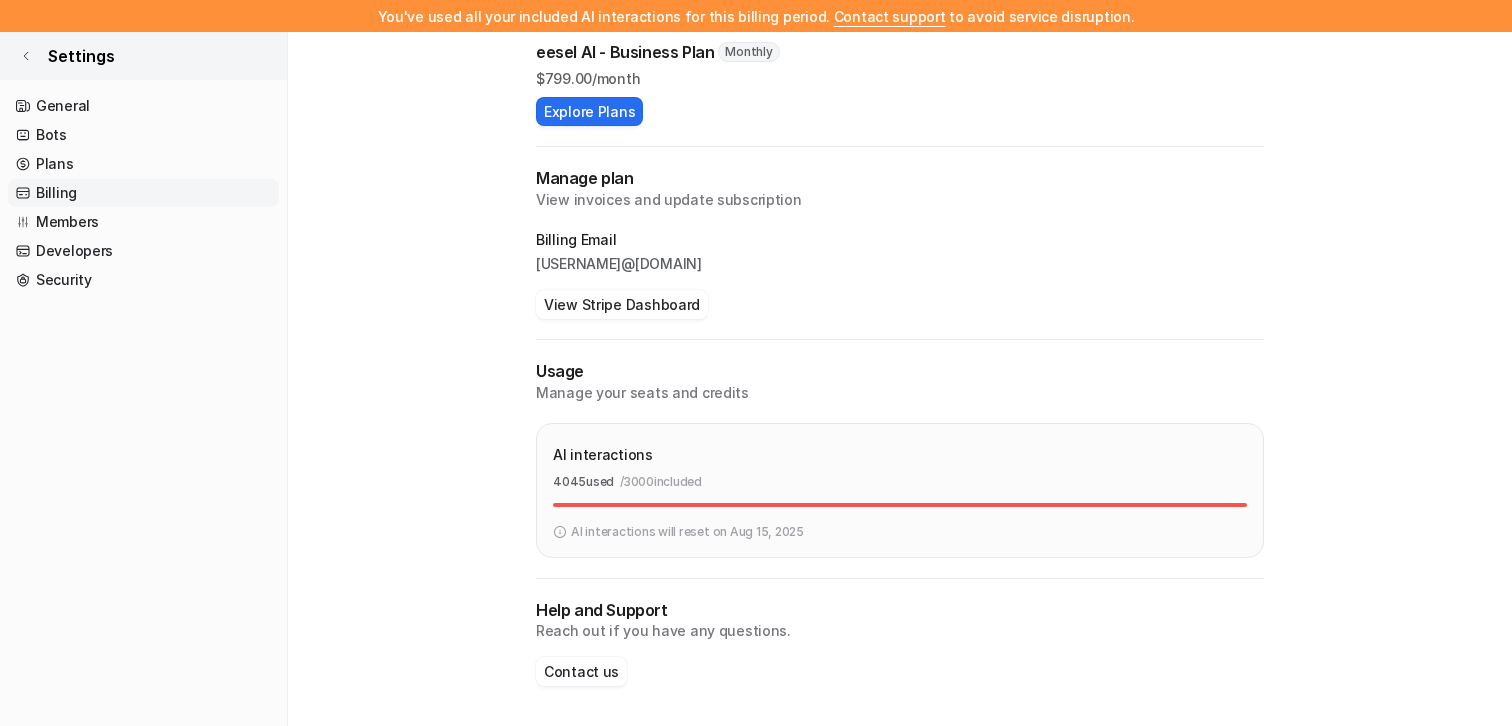 click on "Settings" at bounding box center (81, 56) 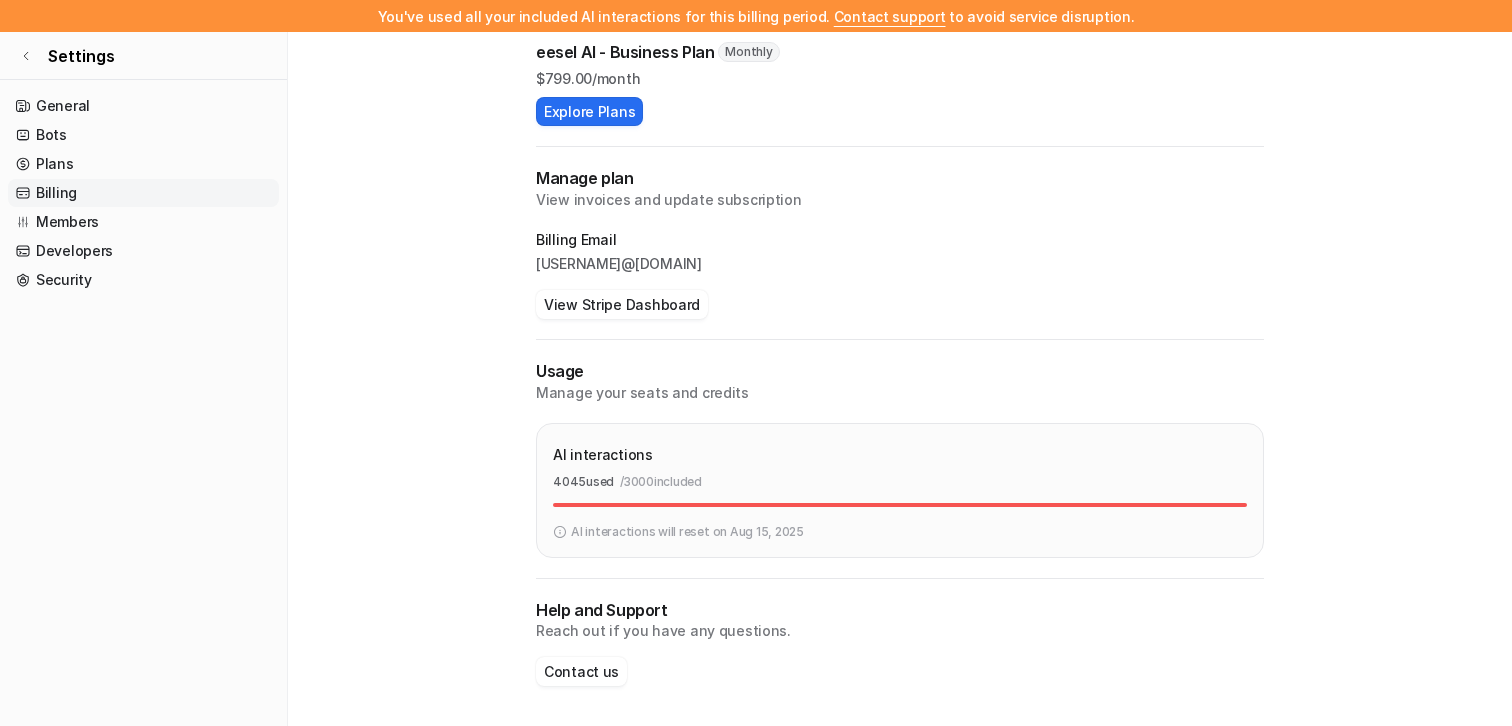 scroll, scrollTop: 0, scrollLeft: 0, axis: both 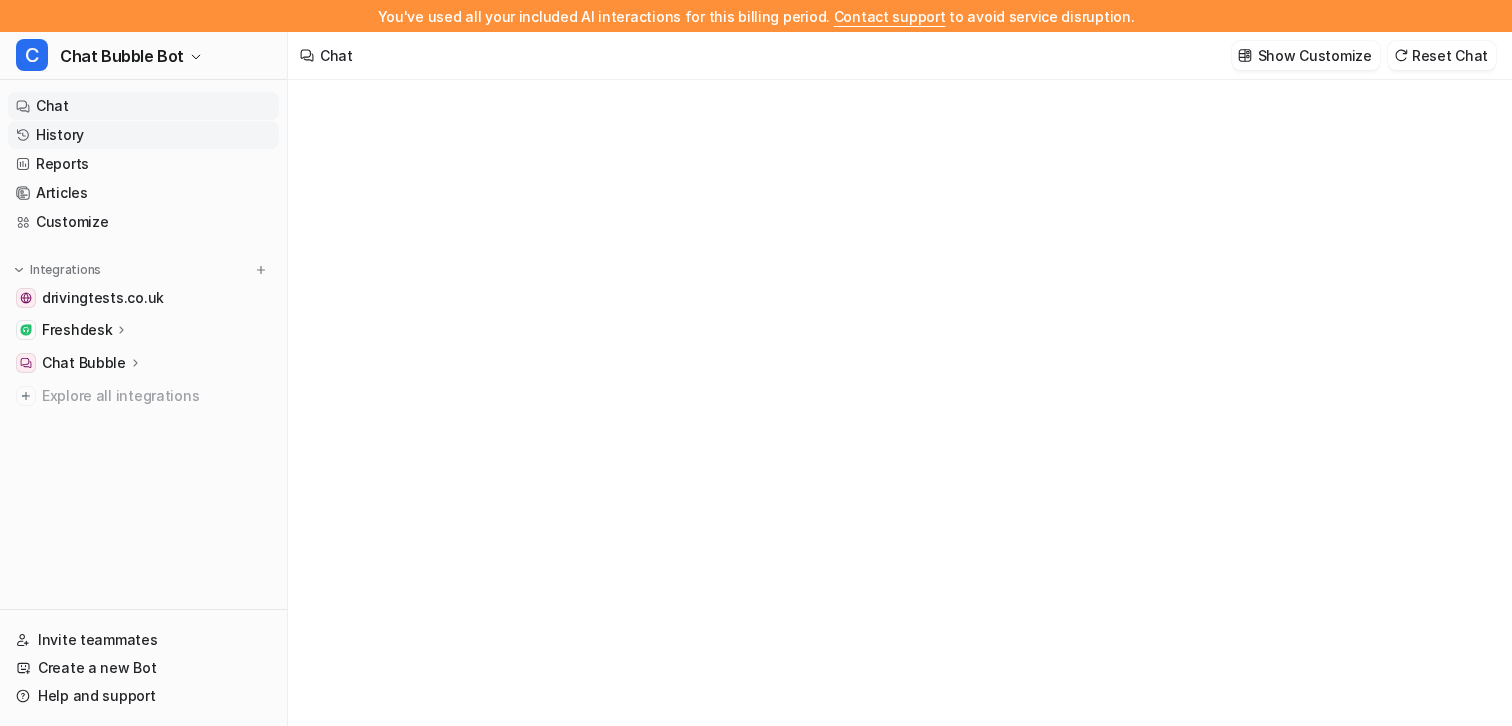 click on "History" at bounding box center (143, 135) 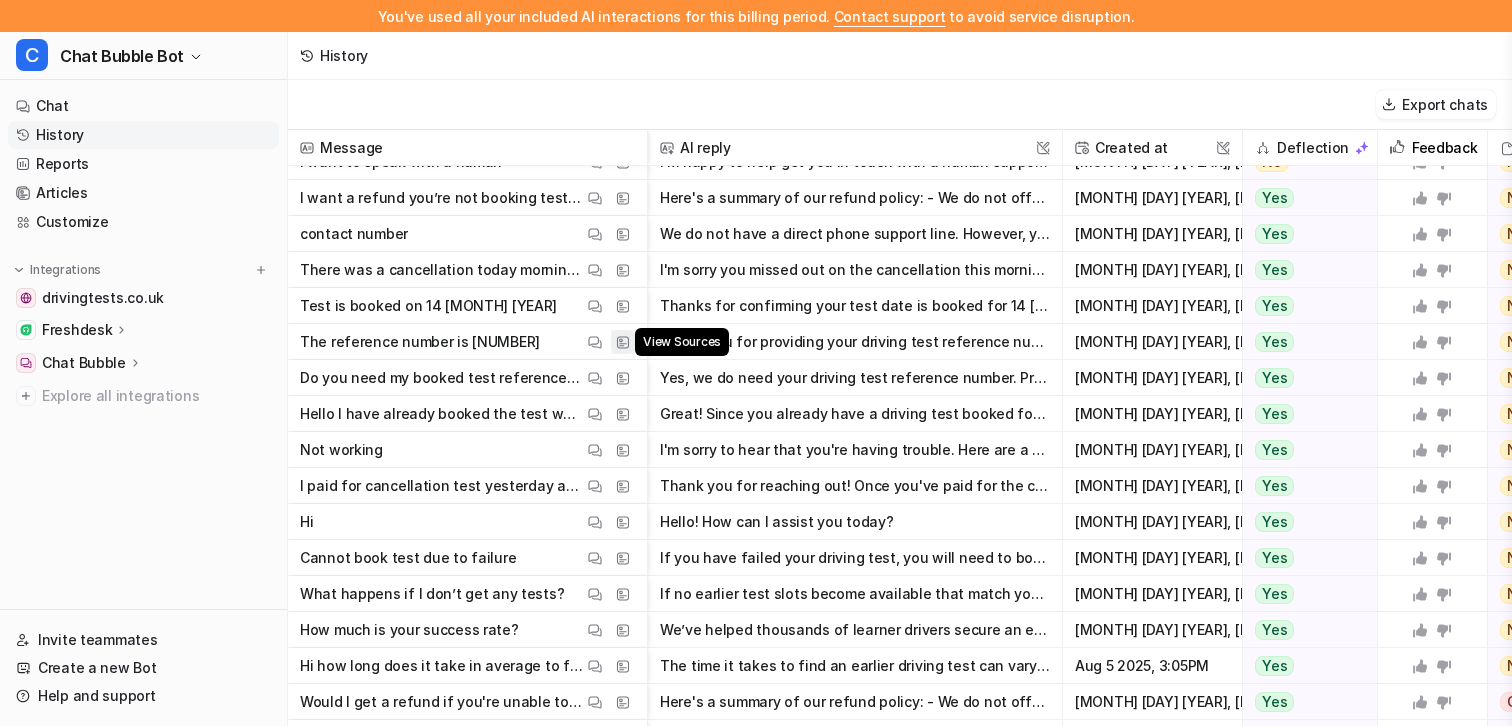 scroll, scrollTop: 81, scrollLeft: 0, axis: vertical 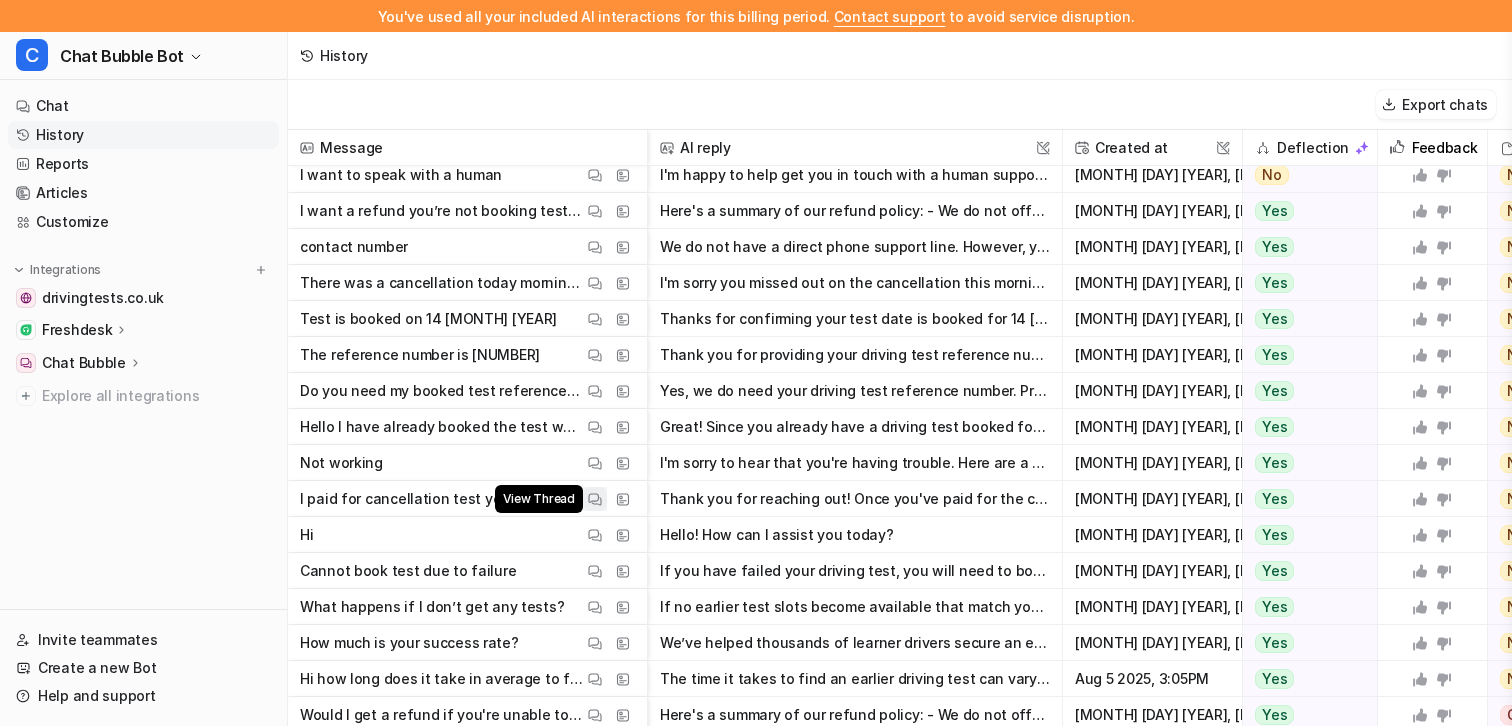 click on "View Thread" at bounding box center (595, 499) 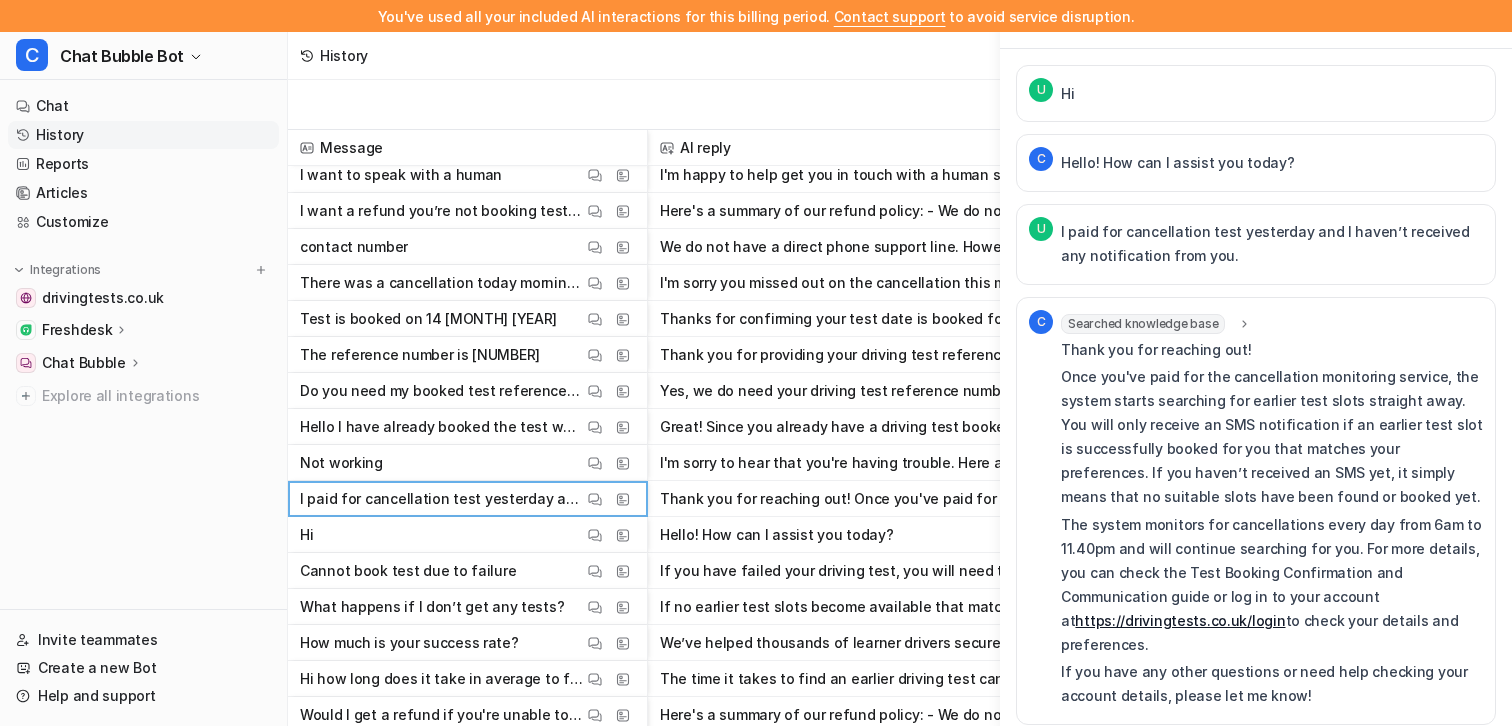 scroll, scrollTop: 1, scrollLeft: 0, axis: vertical 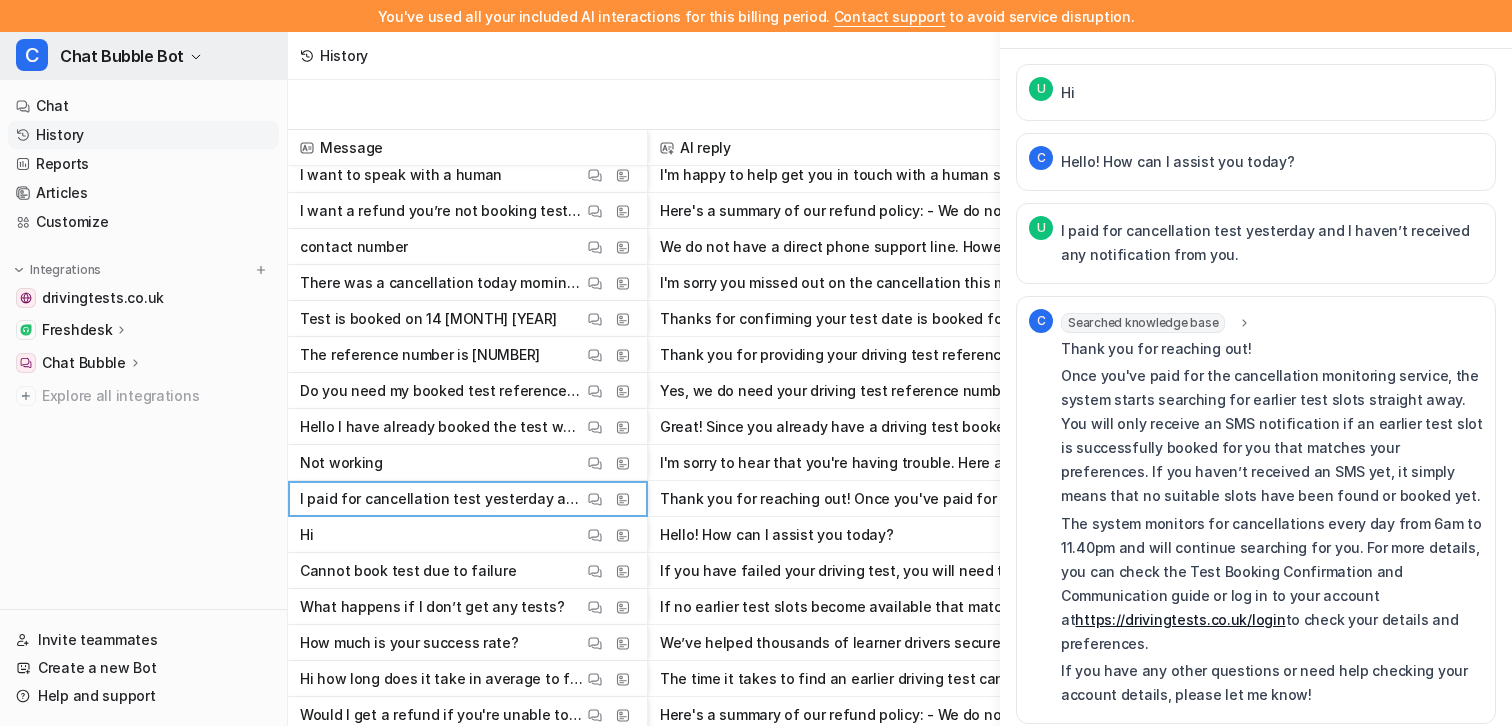 click on "C Chat Bubble Bot" at bounding box center (143, 56) 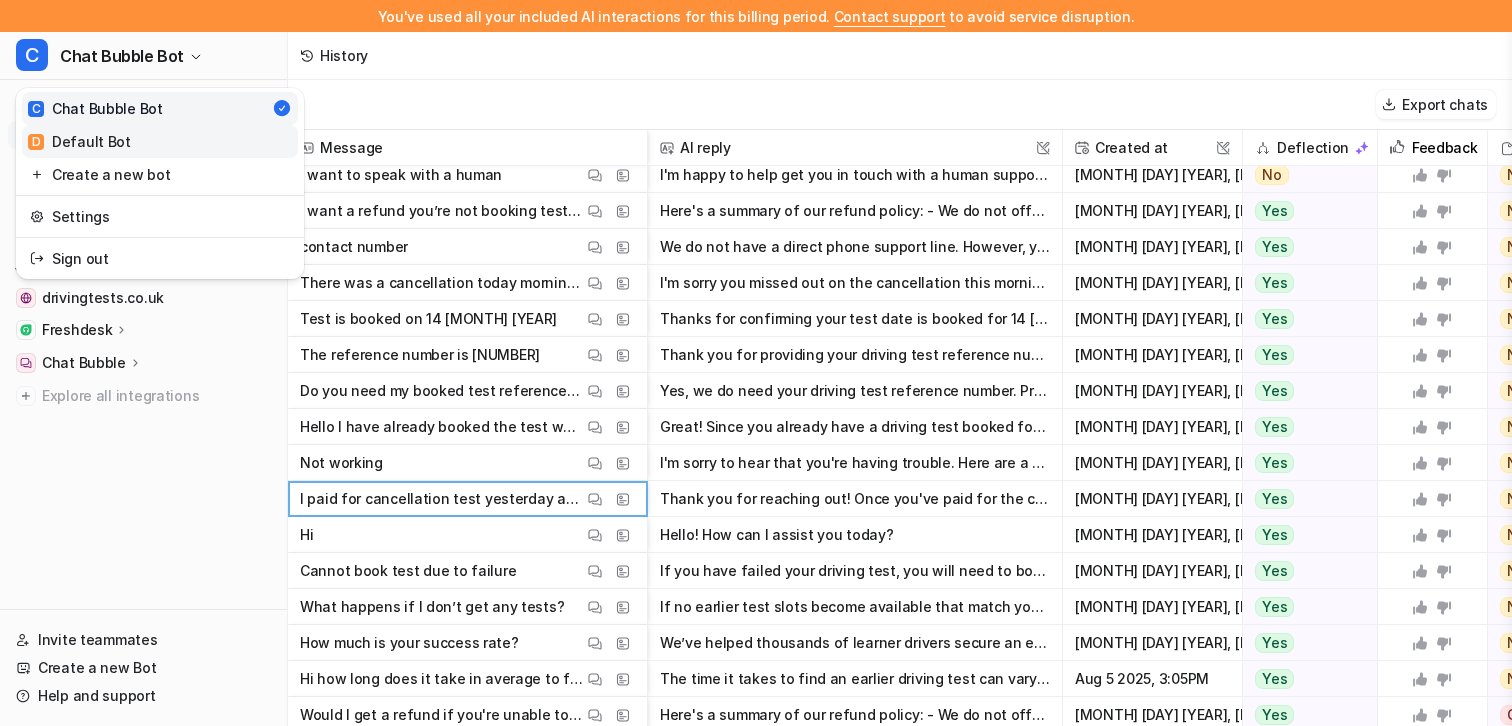 click on "D   Default Bot" at bounding box center [160, 141] 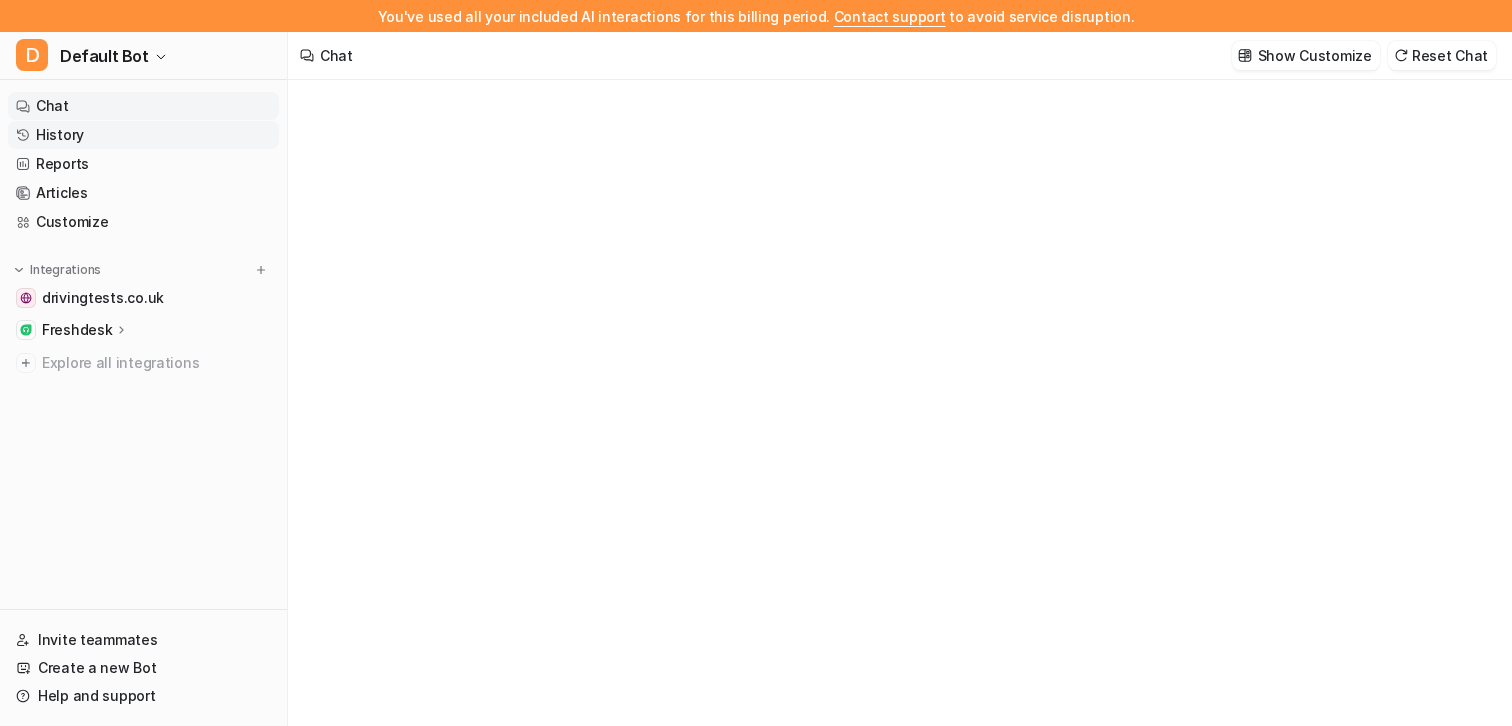 type on "**********" 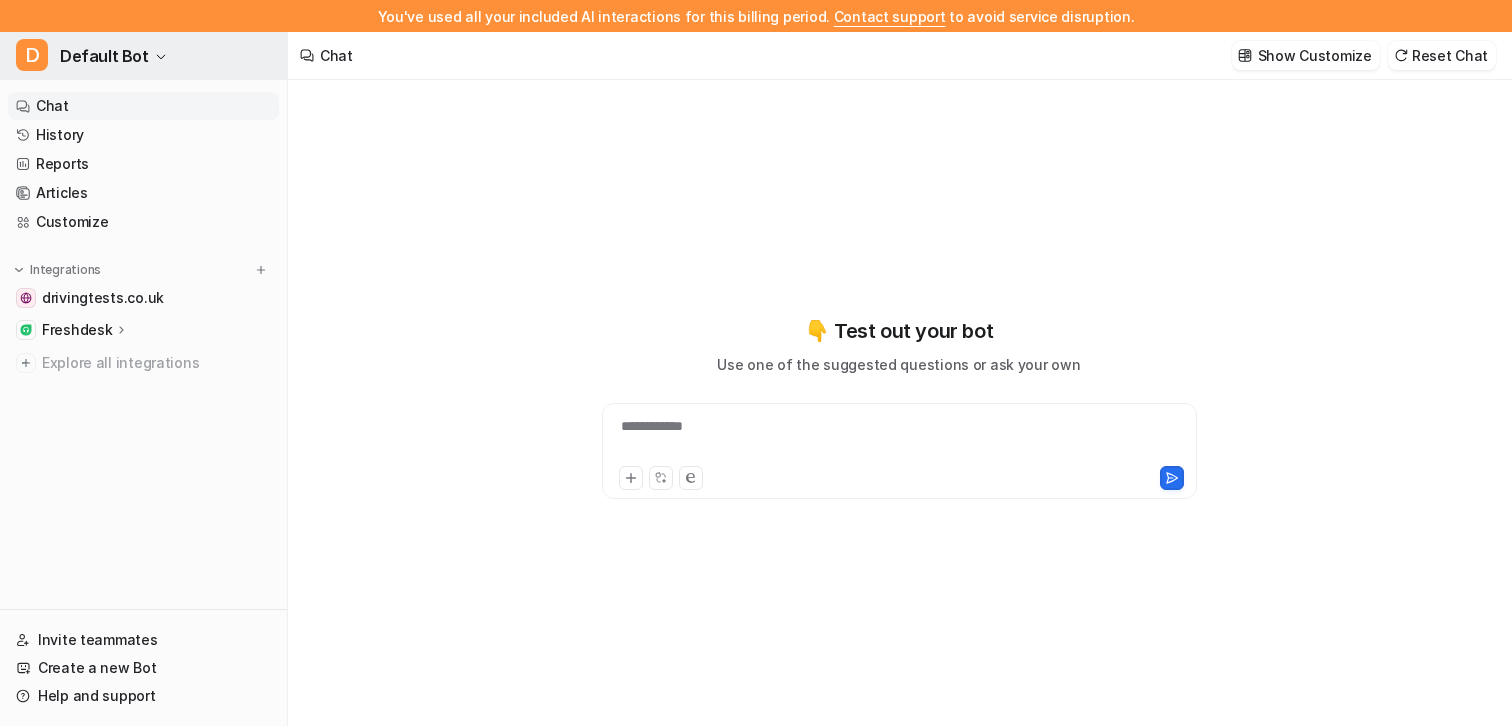 click on "Default Bot" at bounding box center (104, 56) 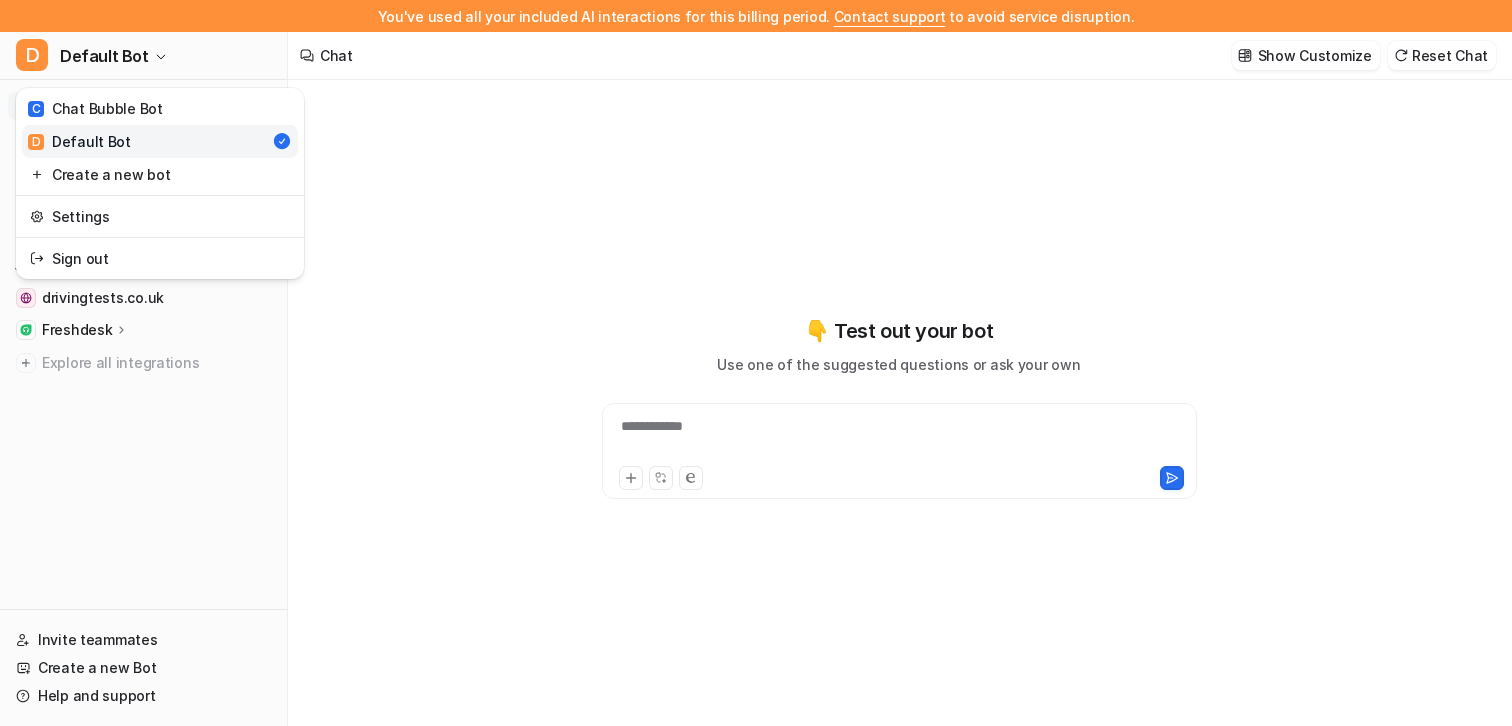 click on "Settings" at bounding box center [160, 216] 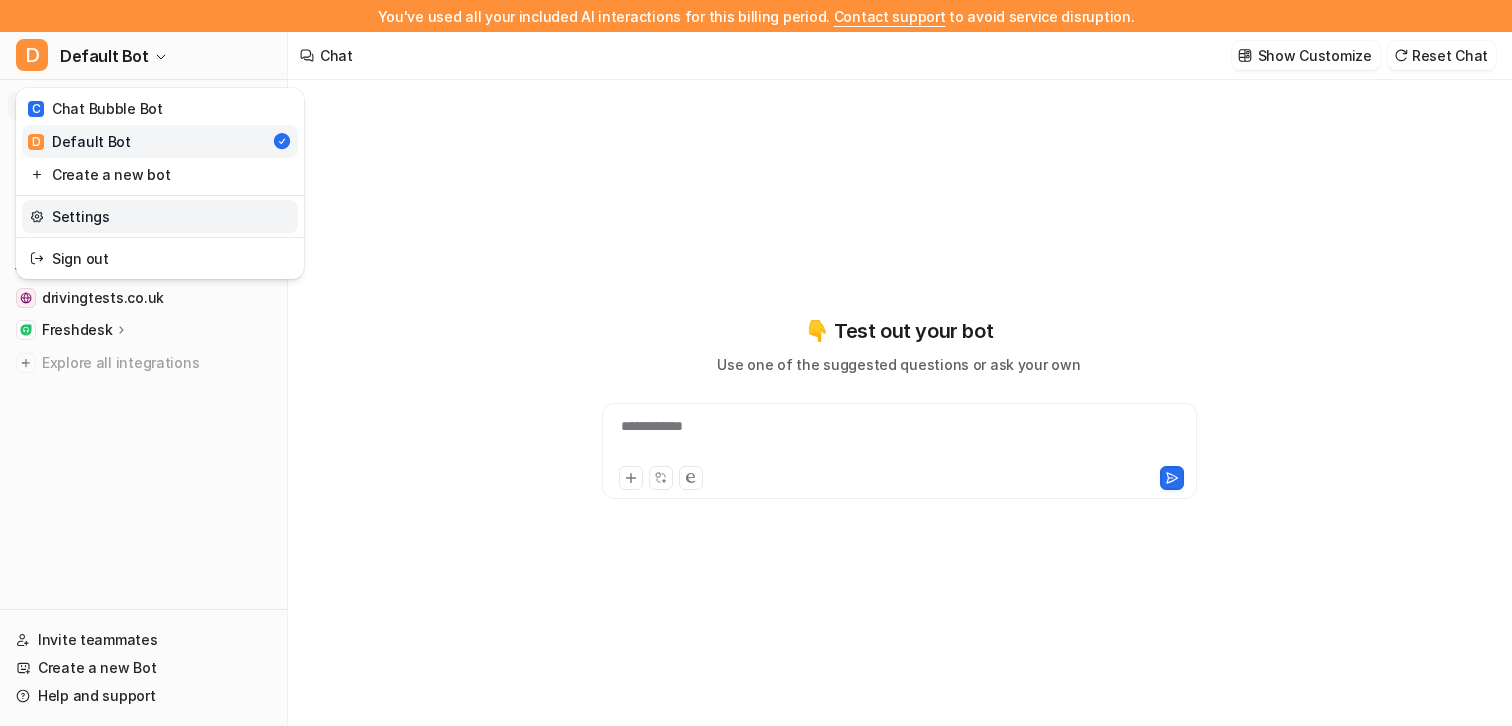 click on "Settings" at bounding box center (160, 216) 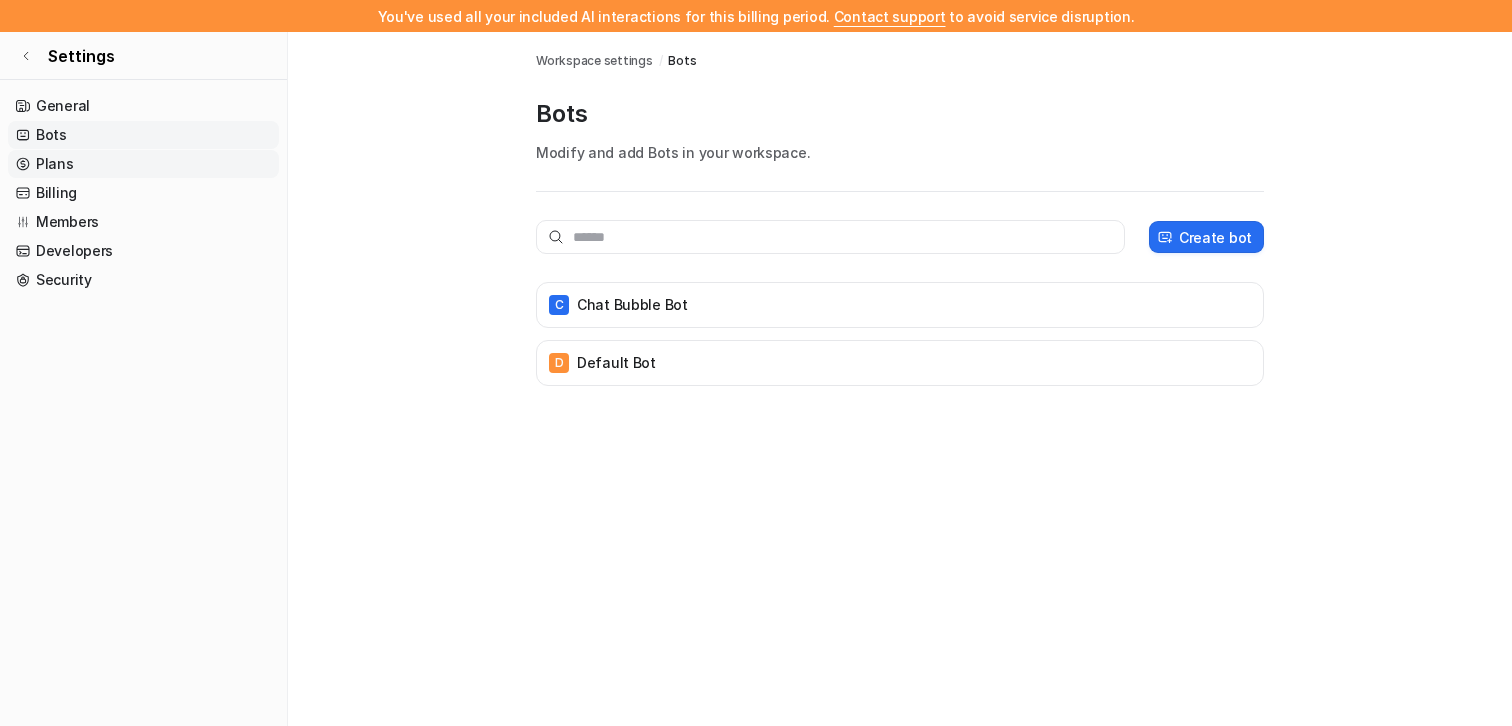 click on "Plans" at bounding box center (143, 164) 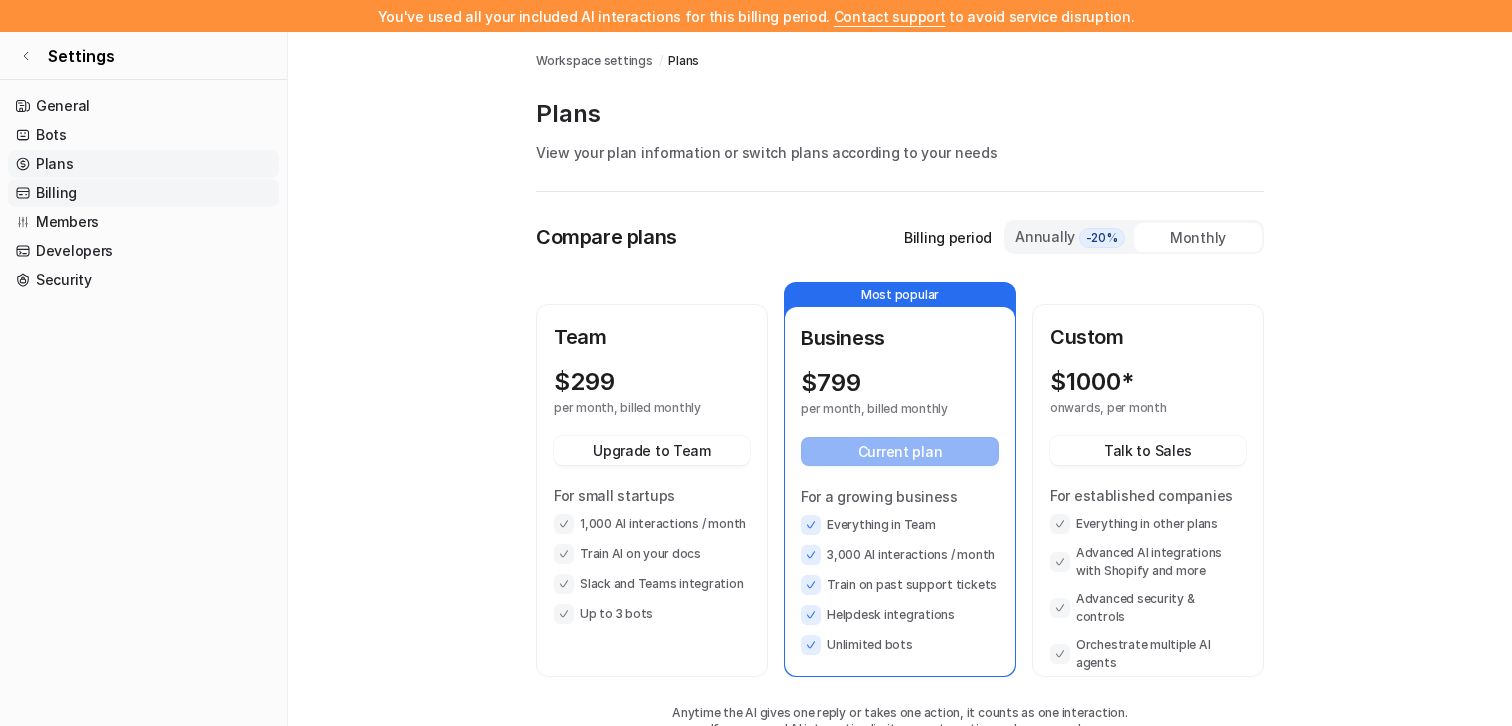 click on "Billing" at bounding box center [143, 193] 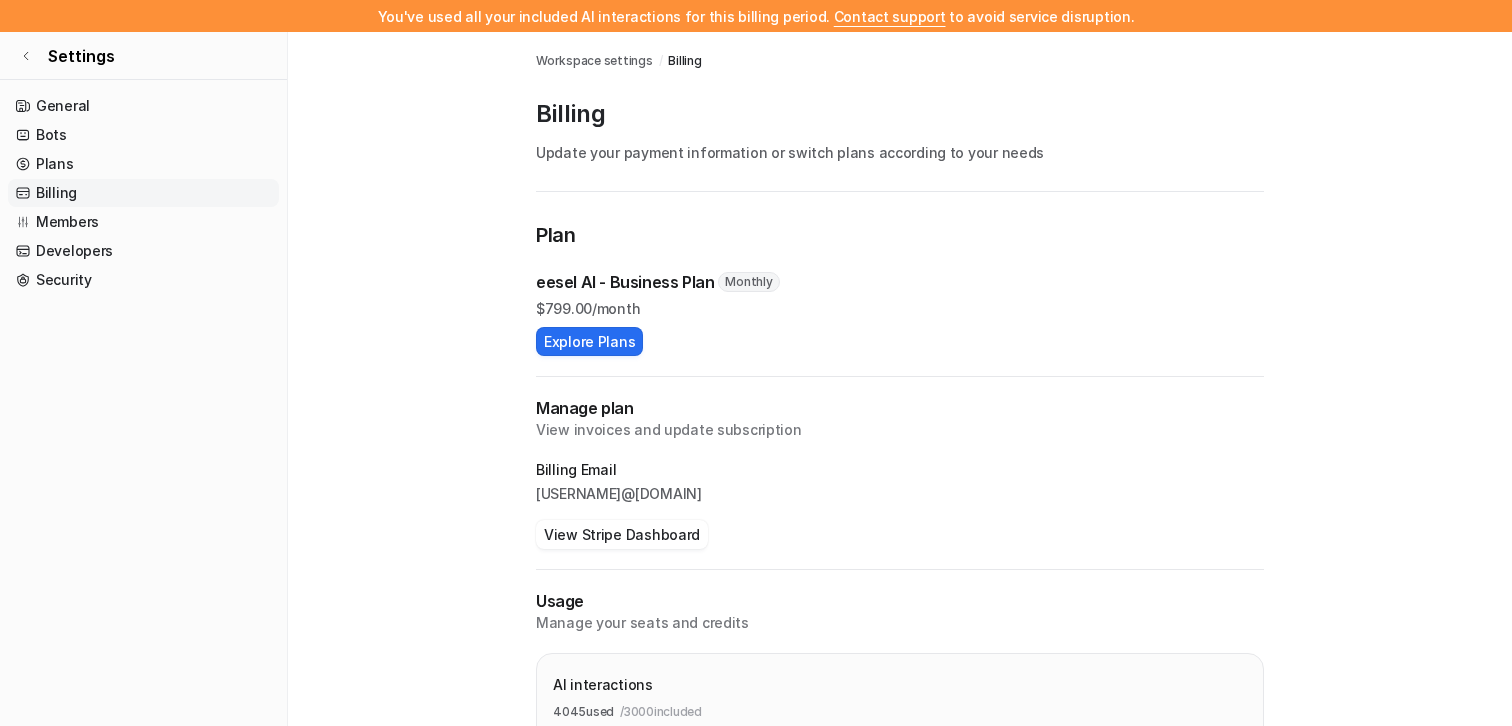 scroll, scrollTop: 230, scrollLeft: 0, axis: vertical 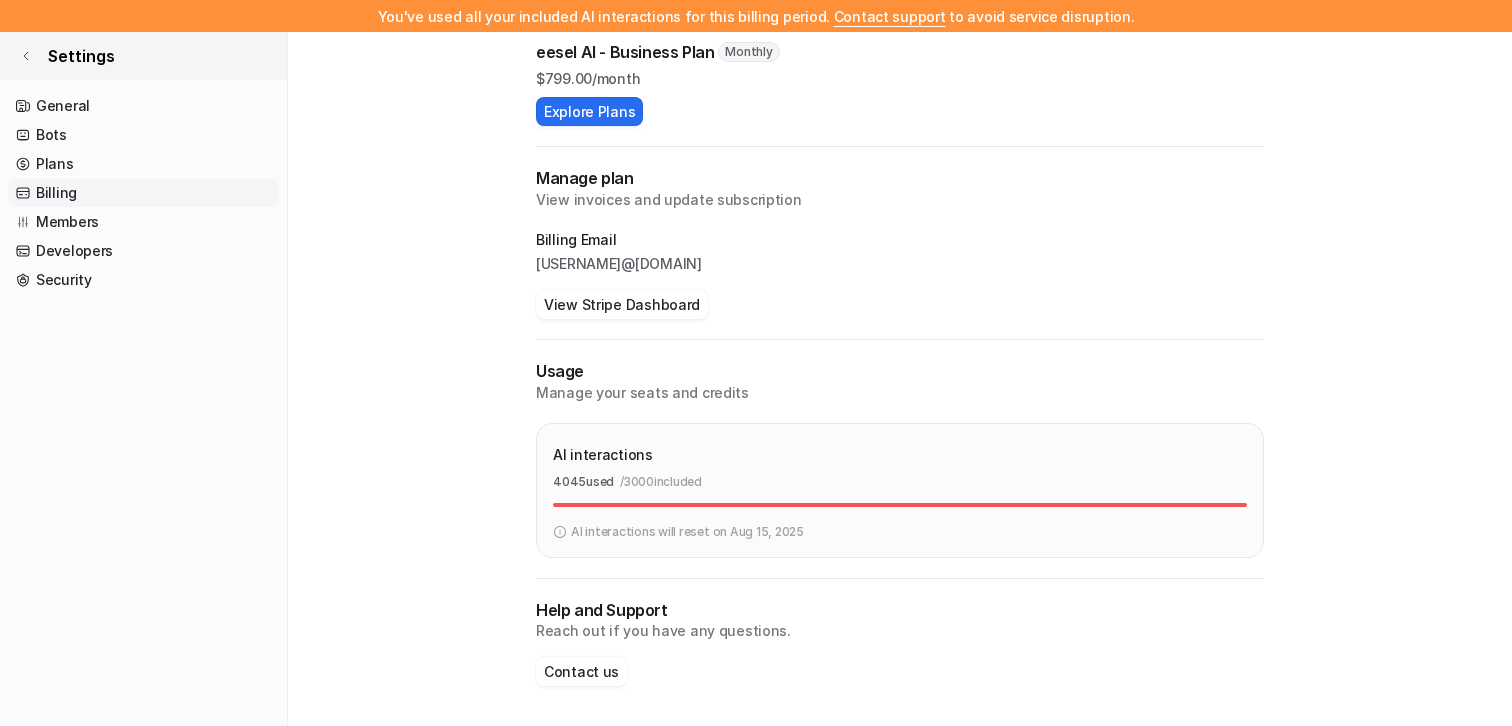 click on "Settings" at bounding box center [81, 56] 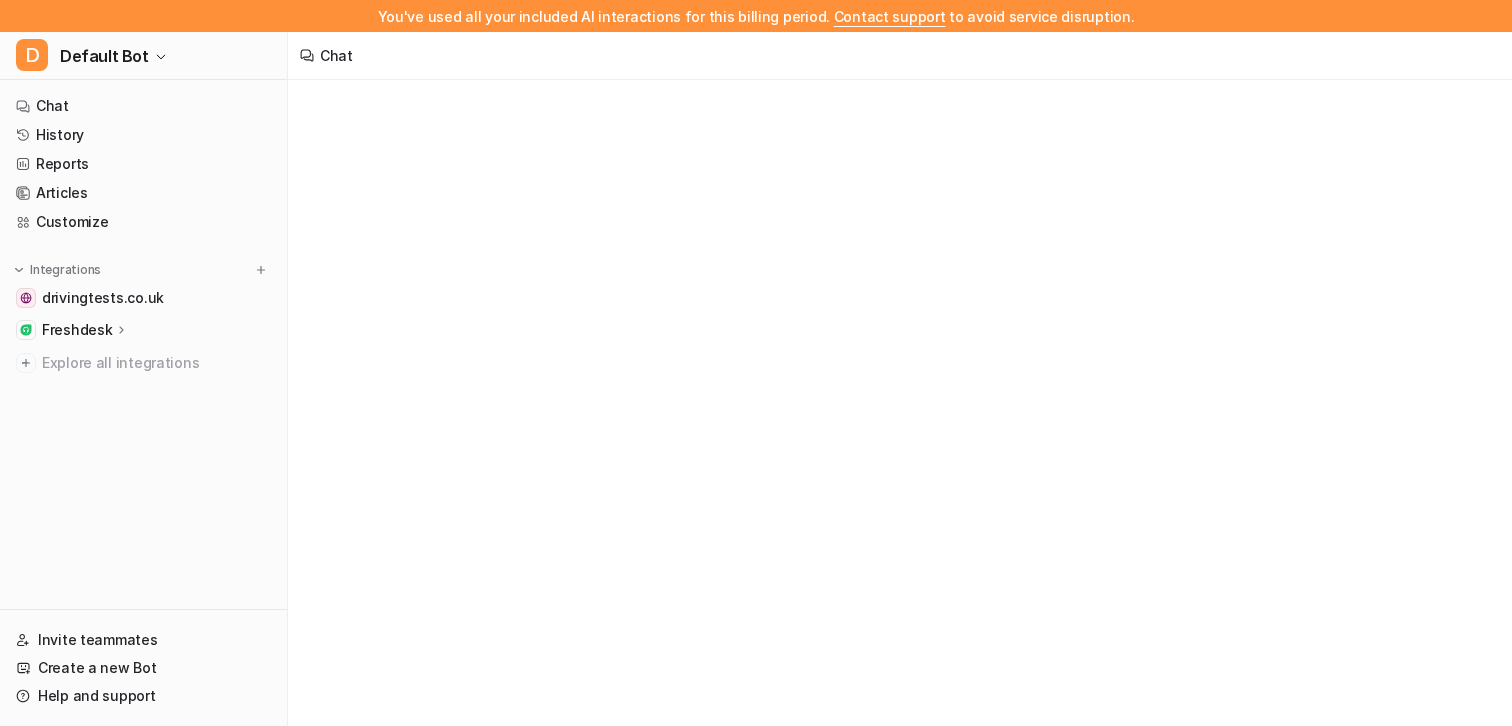 scroll, scrollTop: 0, scrollLeft: 0, axis: both 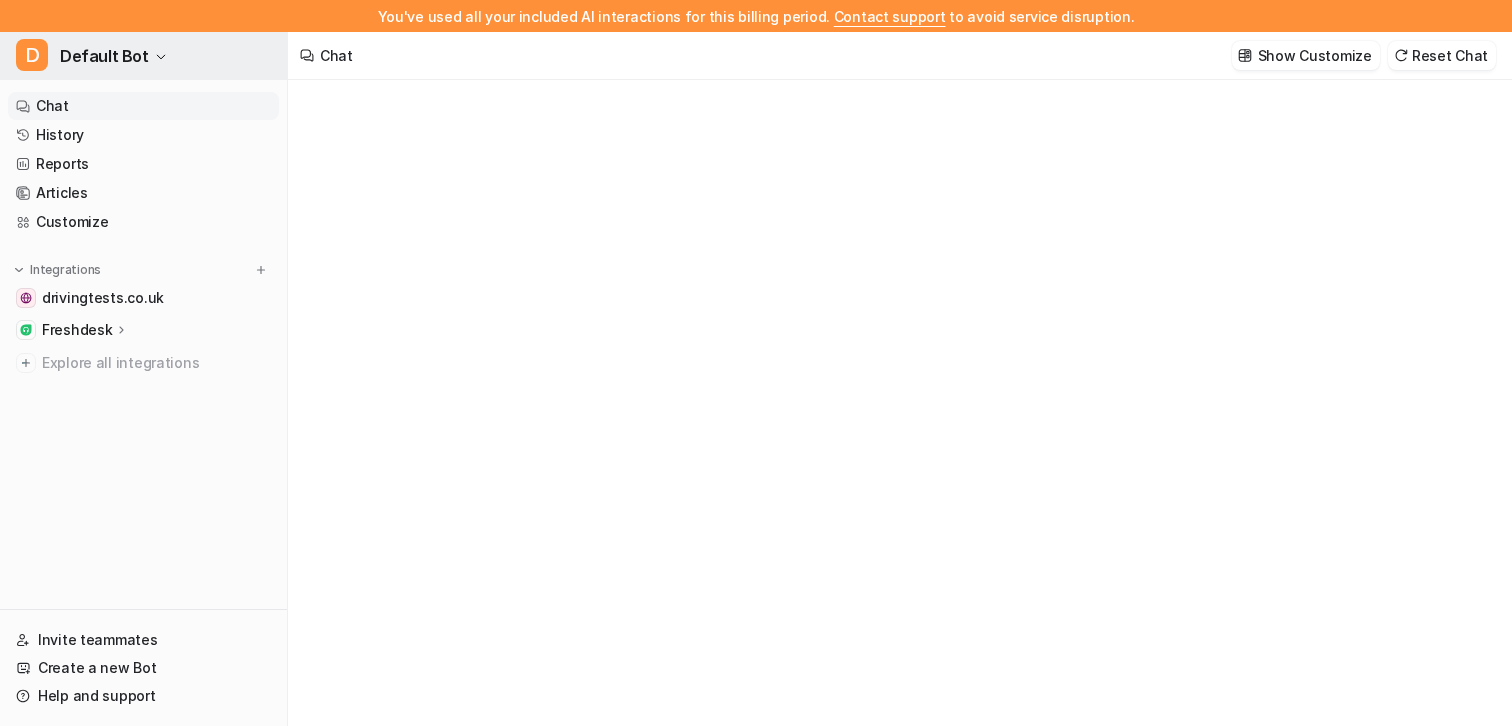 click on "Default Bot" at bounding box center [104, 56] 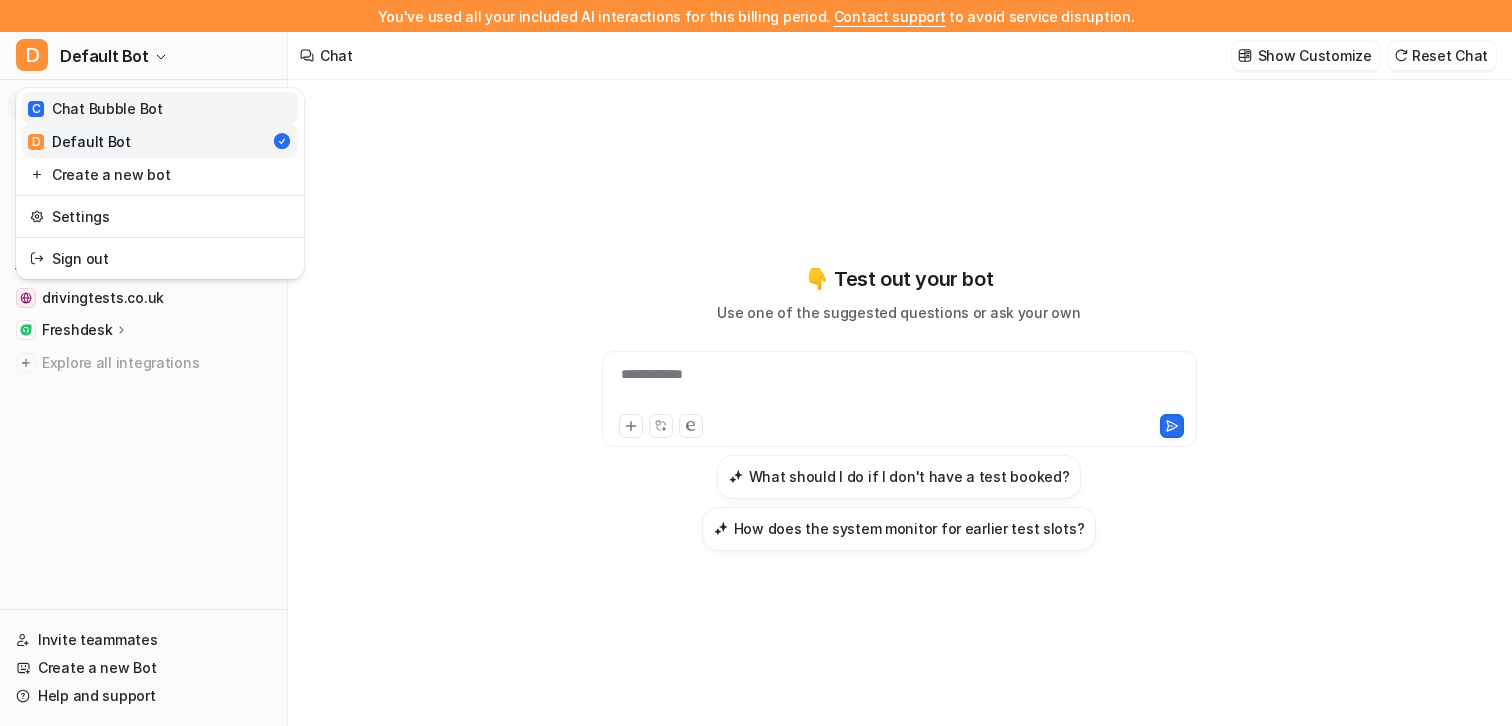 click on "C   Chat Bubble Bot" at bounding box center [95, 108] 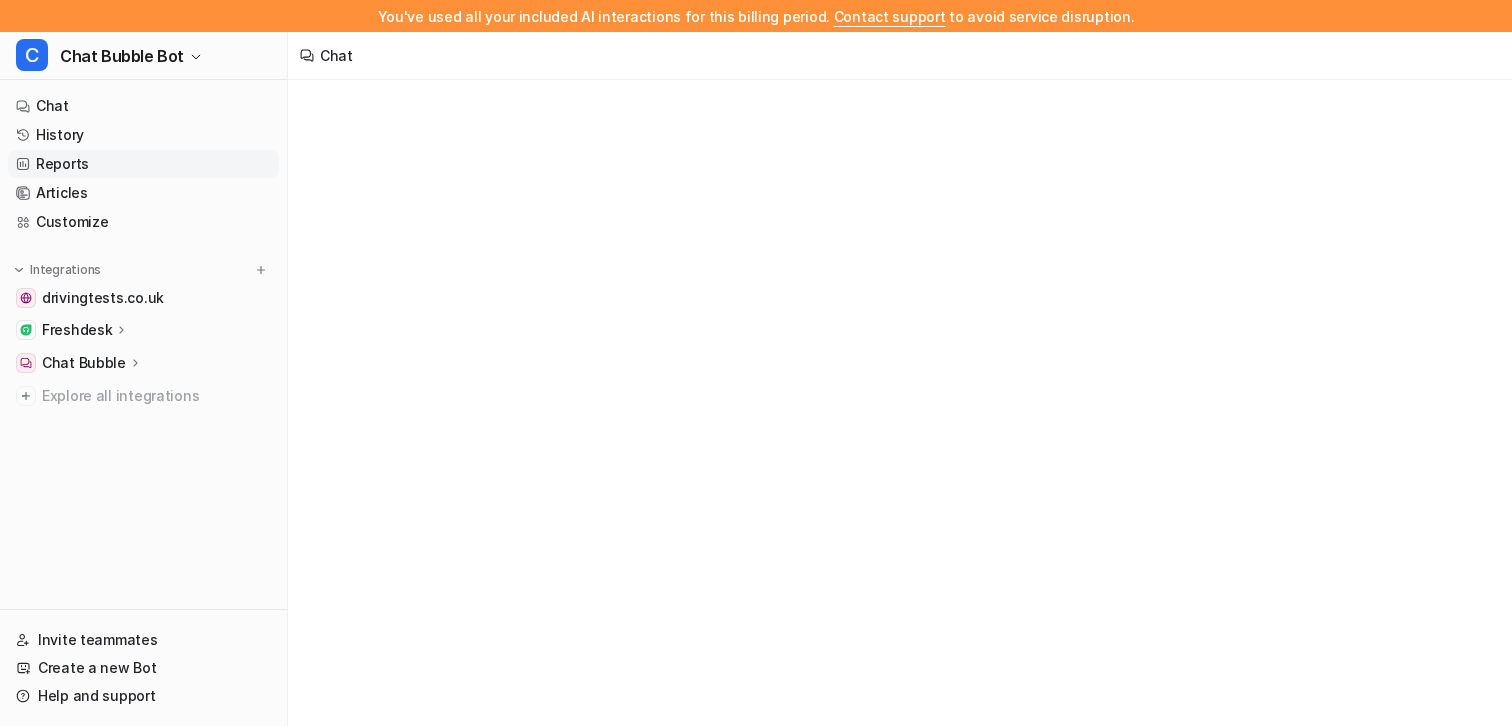 click on "Reports" at bounding box center [143, 164] 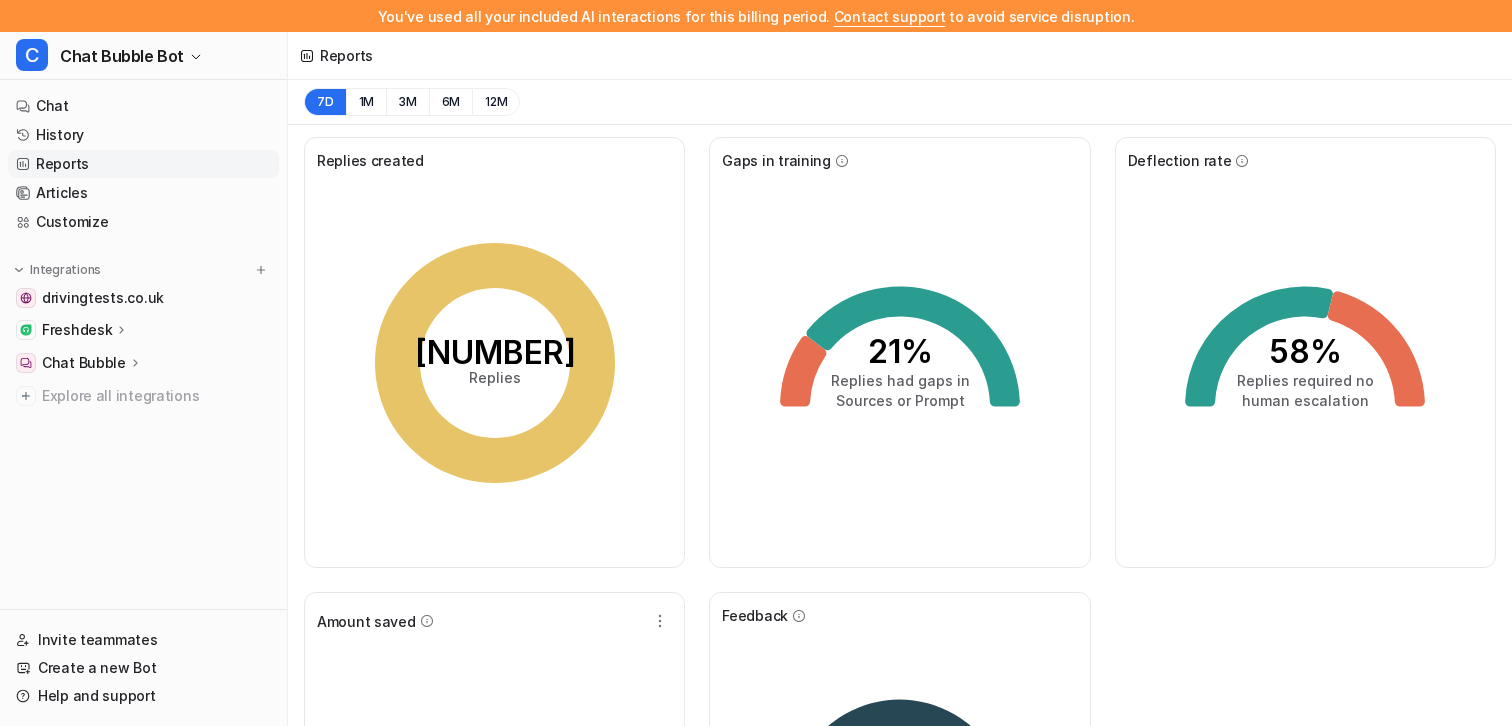 click on "Freshdesk" at bounding box center [77, 330] 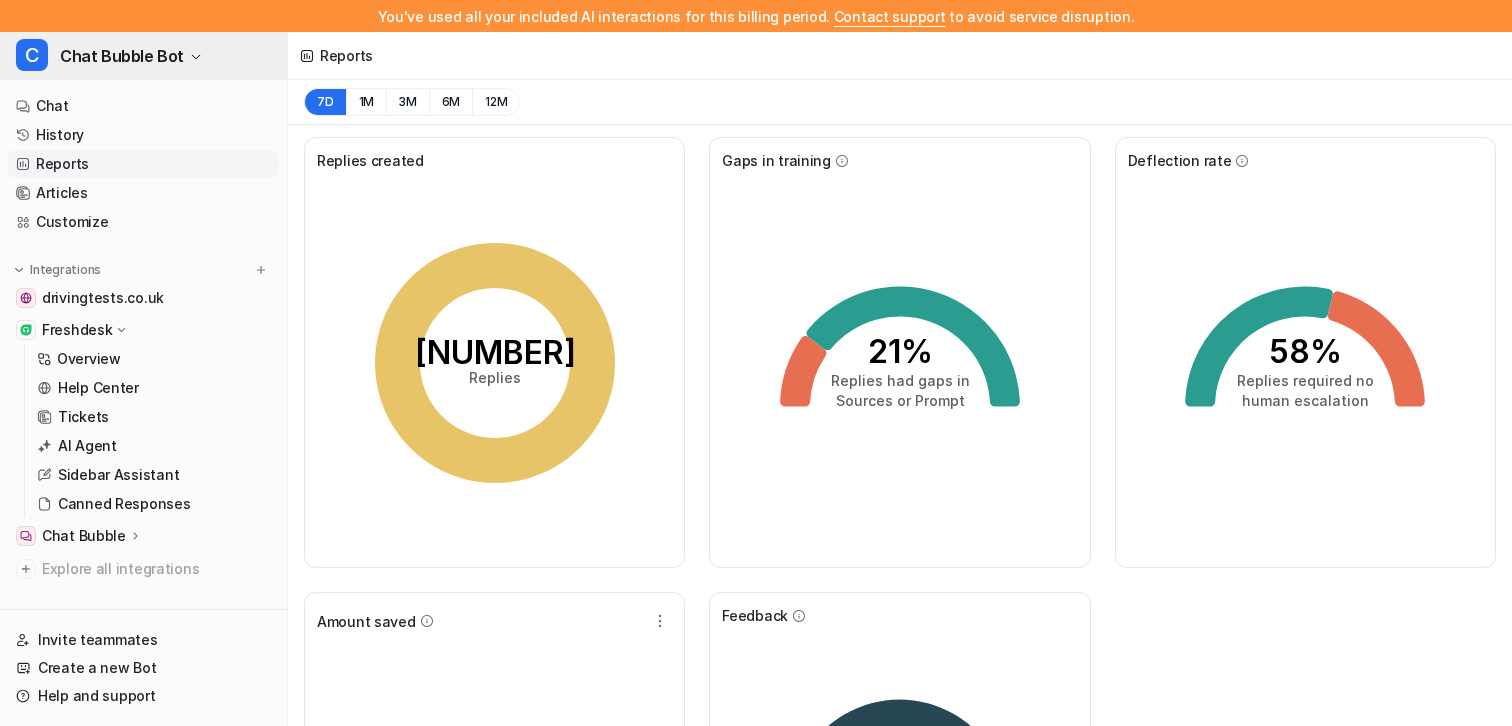 click on "Chat Bubble Bot" at bounding box center [122, 56] 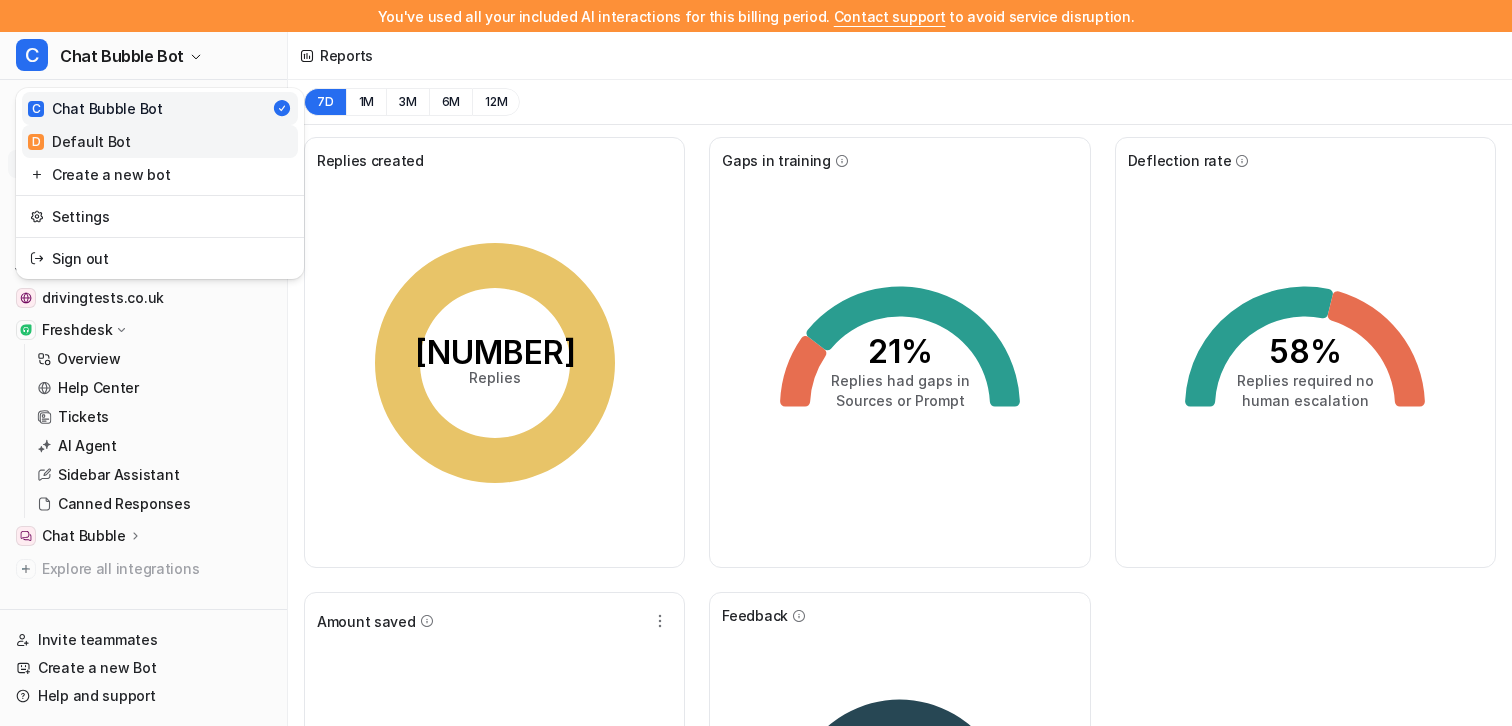 click on "D   Default Bot" at bounding box center [79, 141] 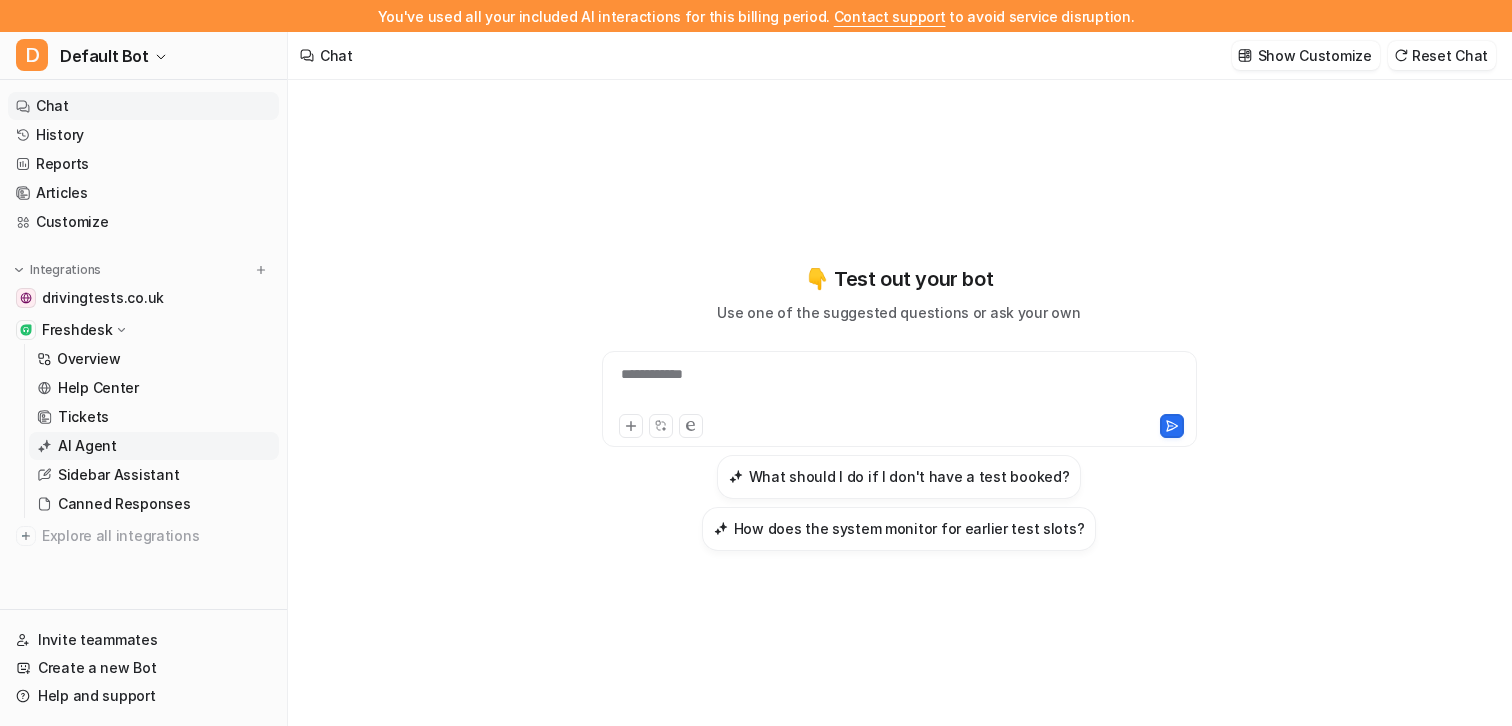 click on "AI Agent" at bounding box center [87, 446] 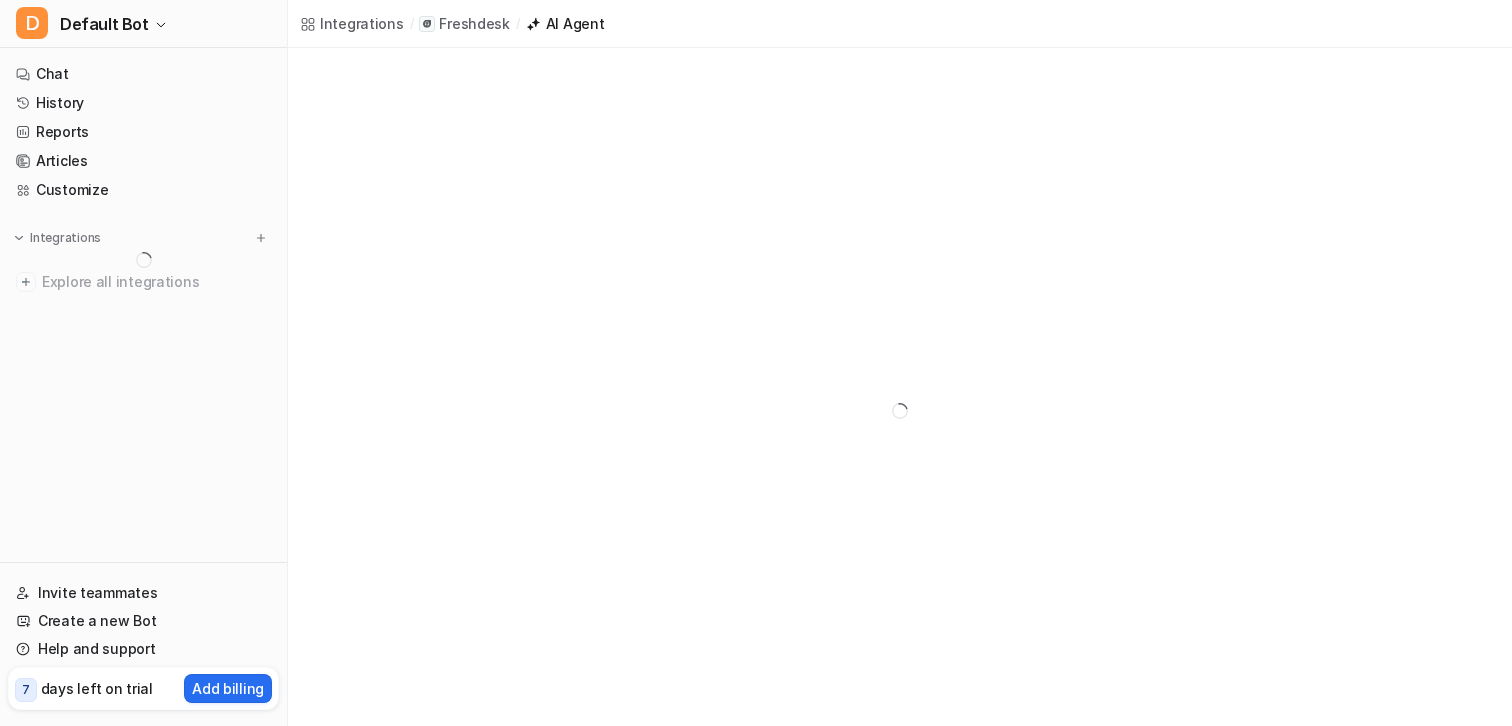scroll, scrollTop: 0, scrollLeft: 0, axis: both 